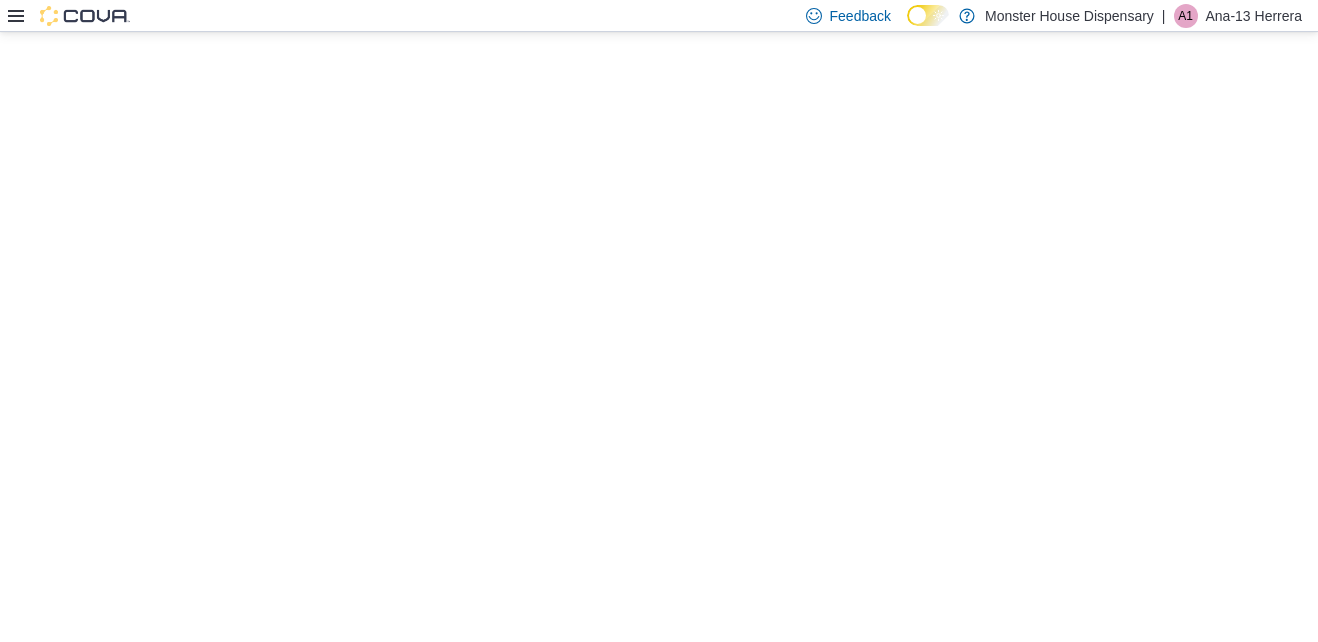 click 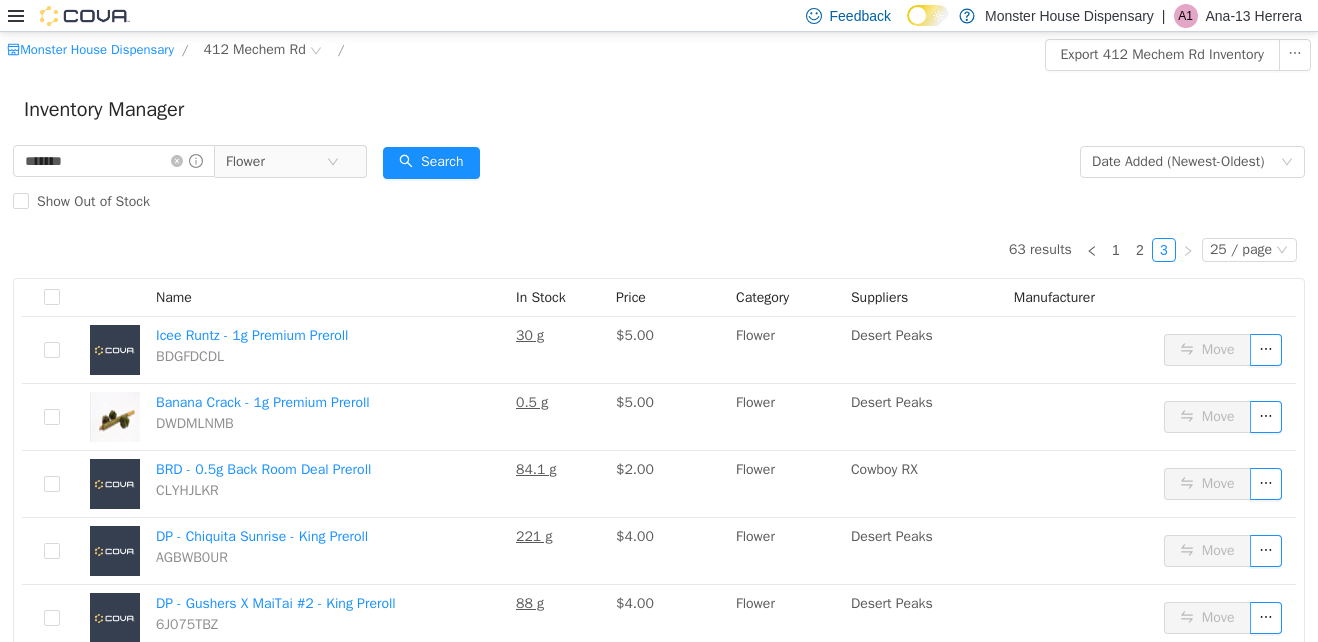 scroll, scrollTop: 618, scrollLeft: 0, axis: vertical 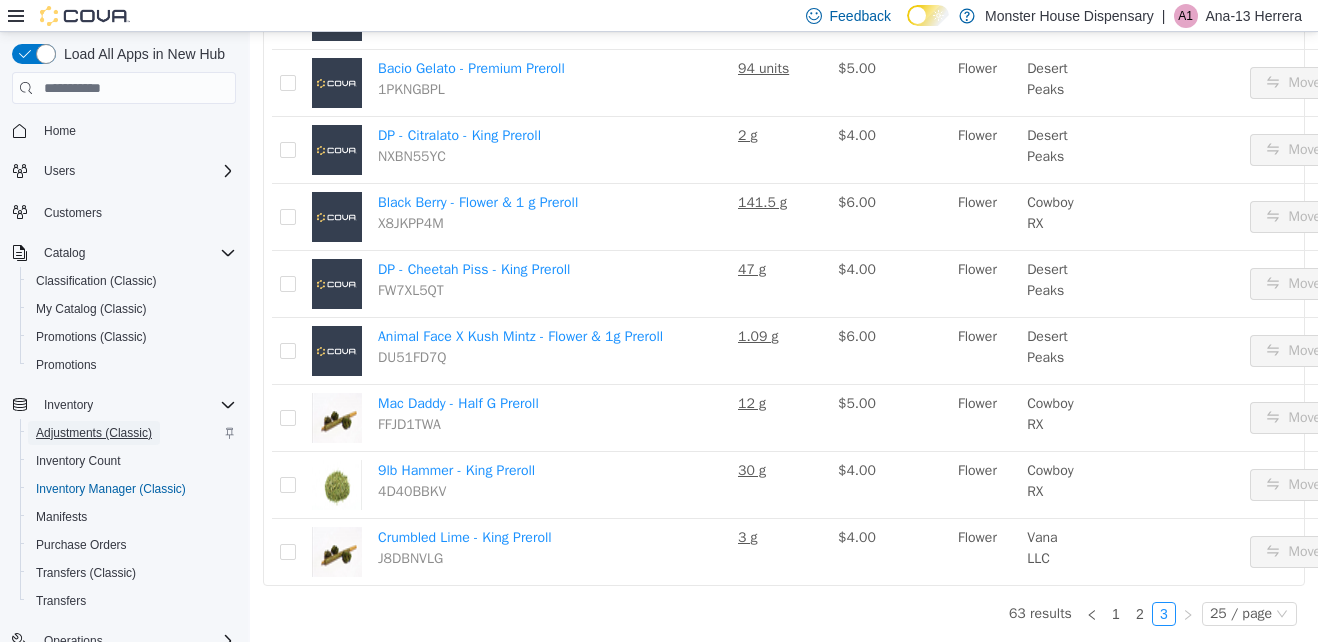 click on "Adjustments (Classic)" at bounding box center [94, 433] 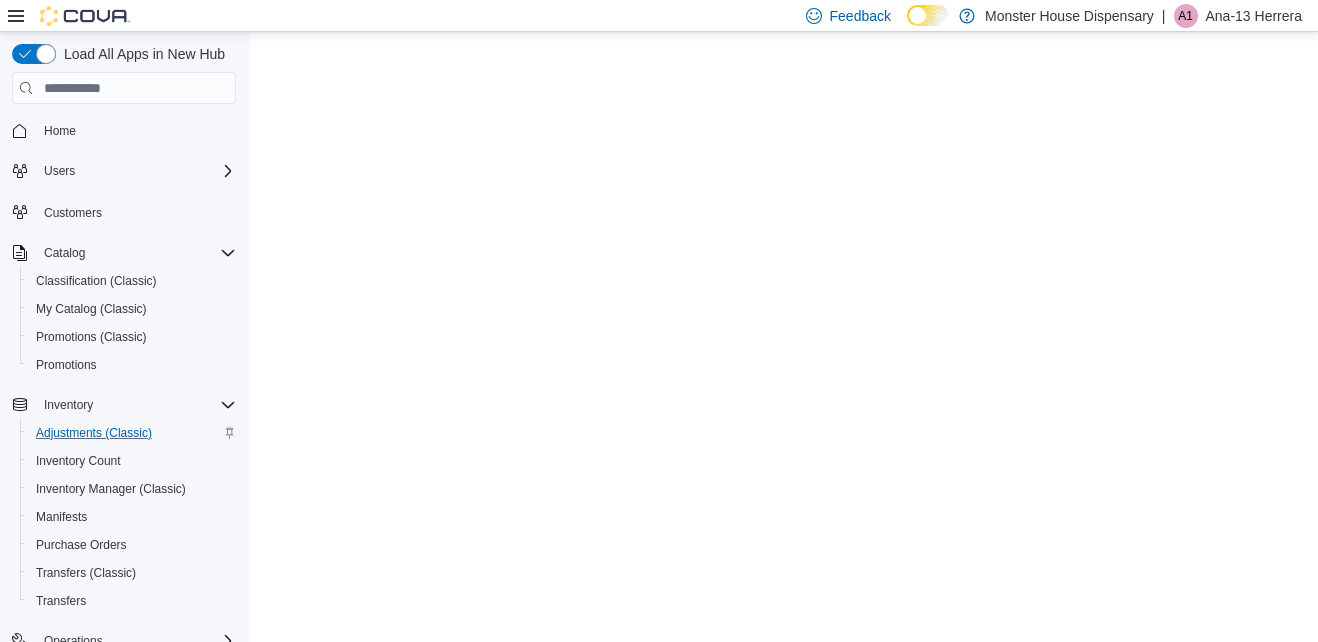 scroll, scrollTop: 0, scrollLeft: 0, axis: both 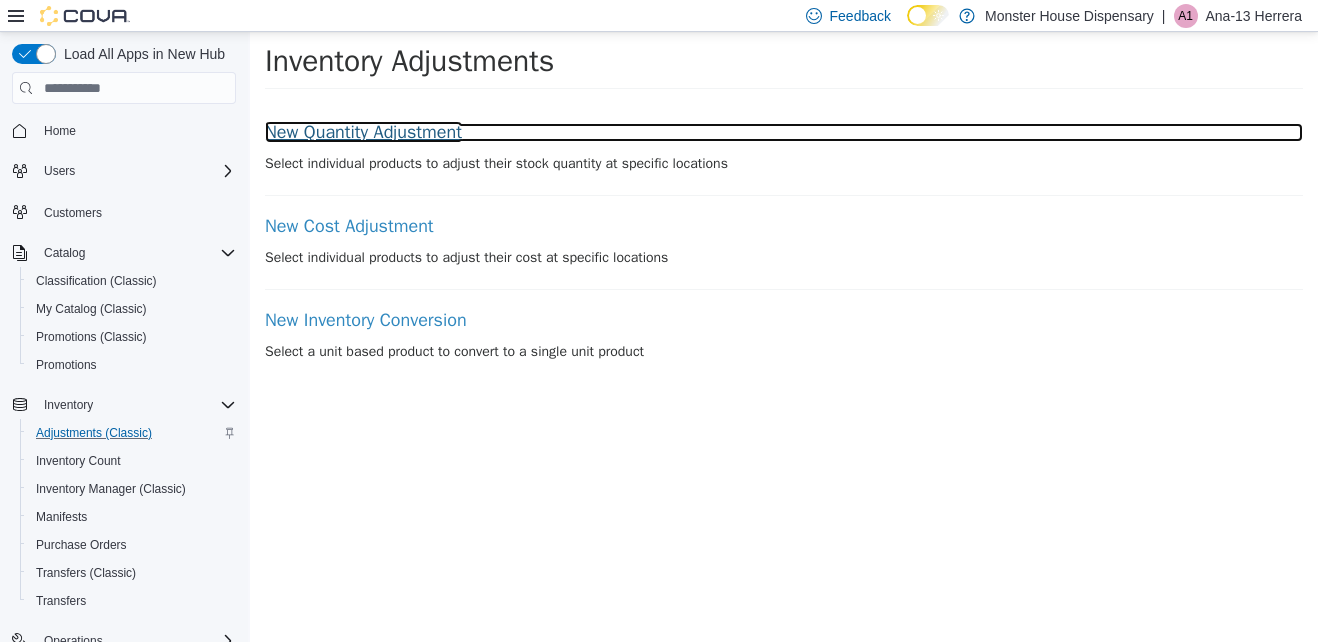click on "New Quantity Adjustment" at bounding box center [784, 133] 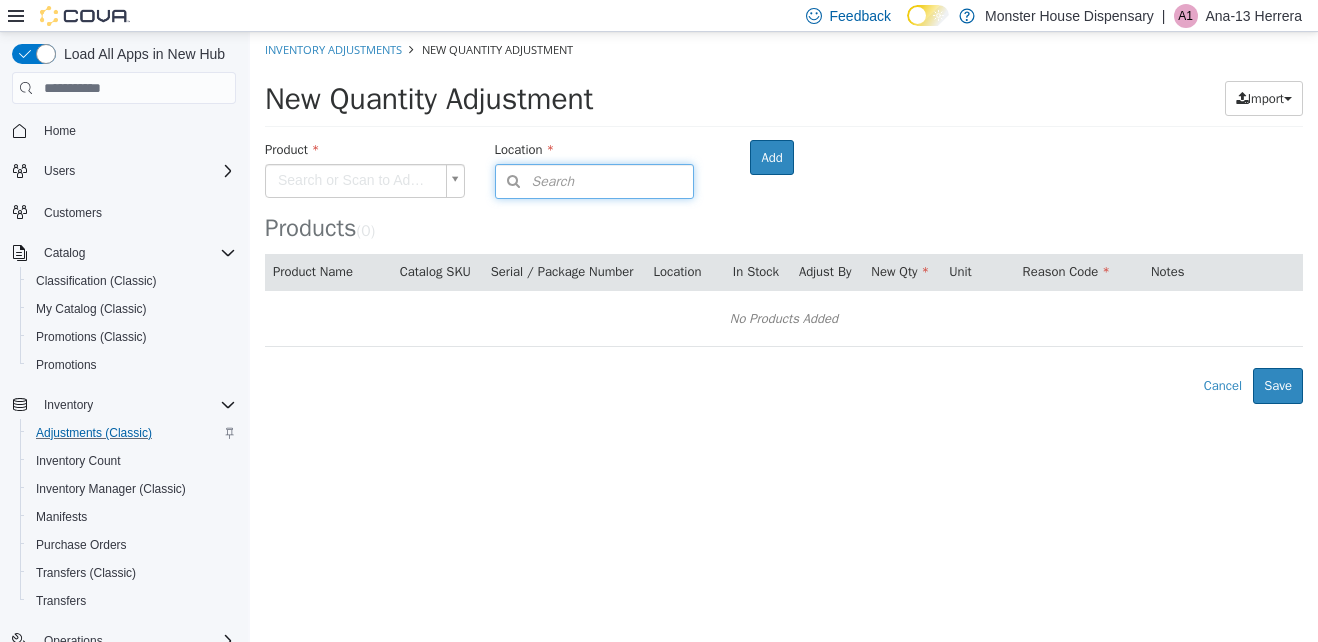 click on "Search" at bounding box center [535, 181] 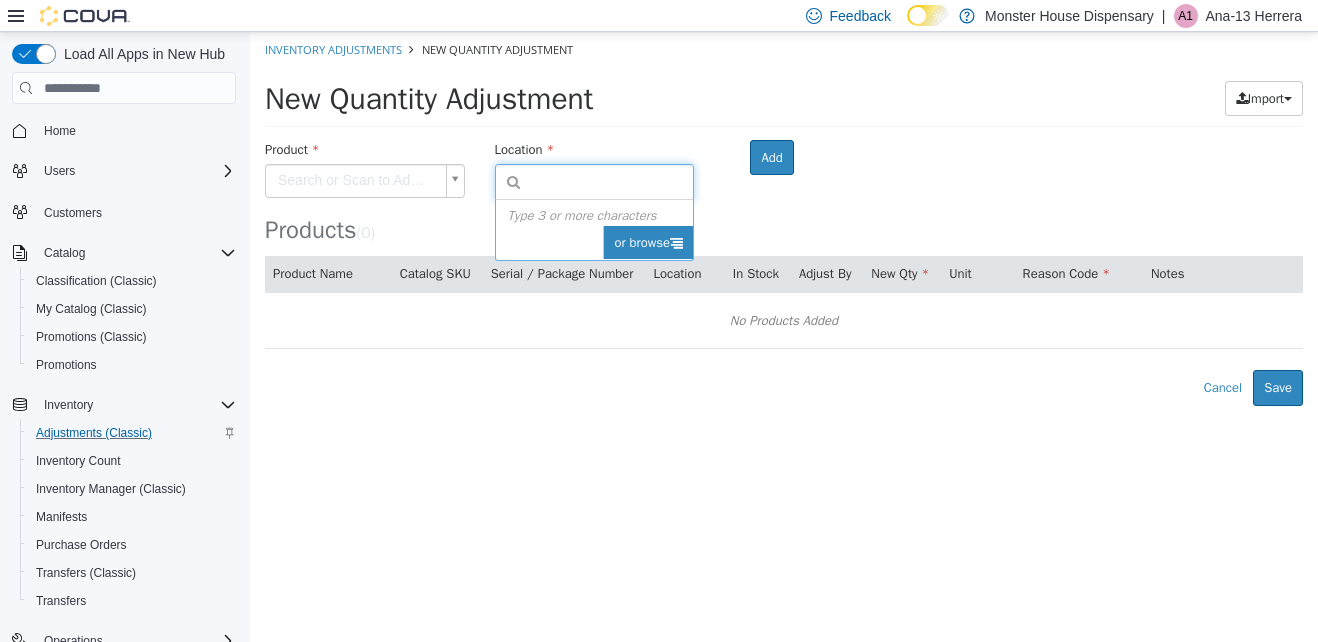 click on "or browse" at bounding box center [648, 243] 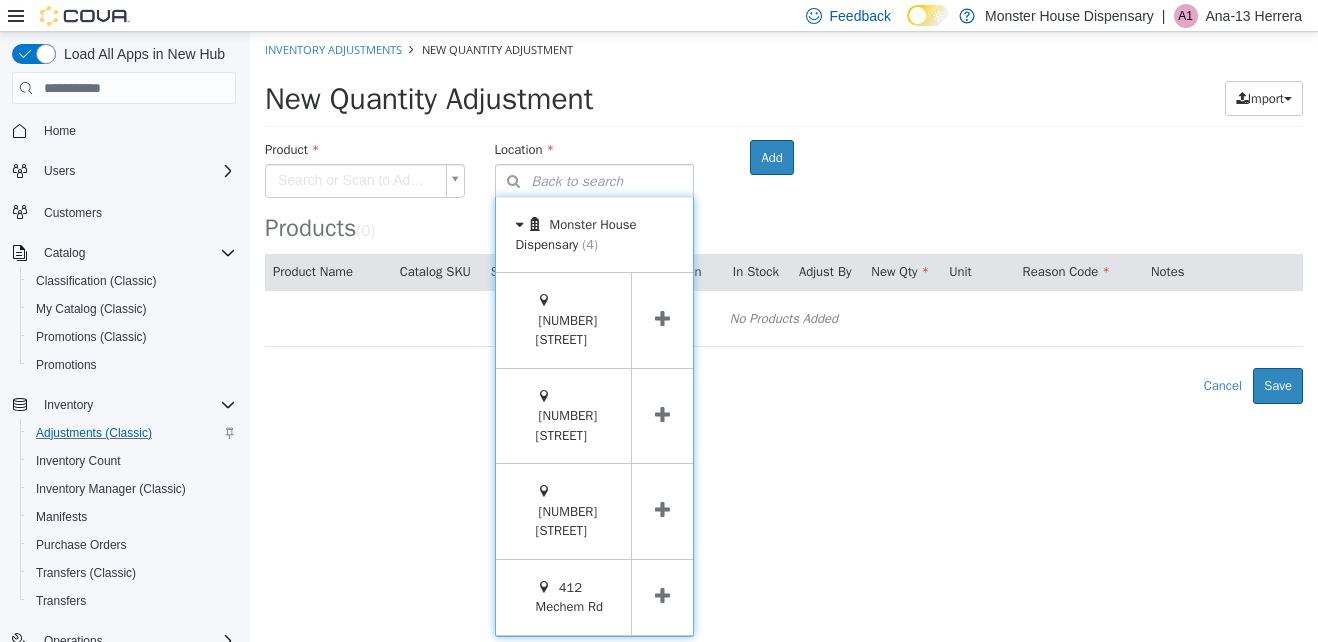 scroll, scrollTop: 33, scrollLeft: 0, axis: vertical 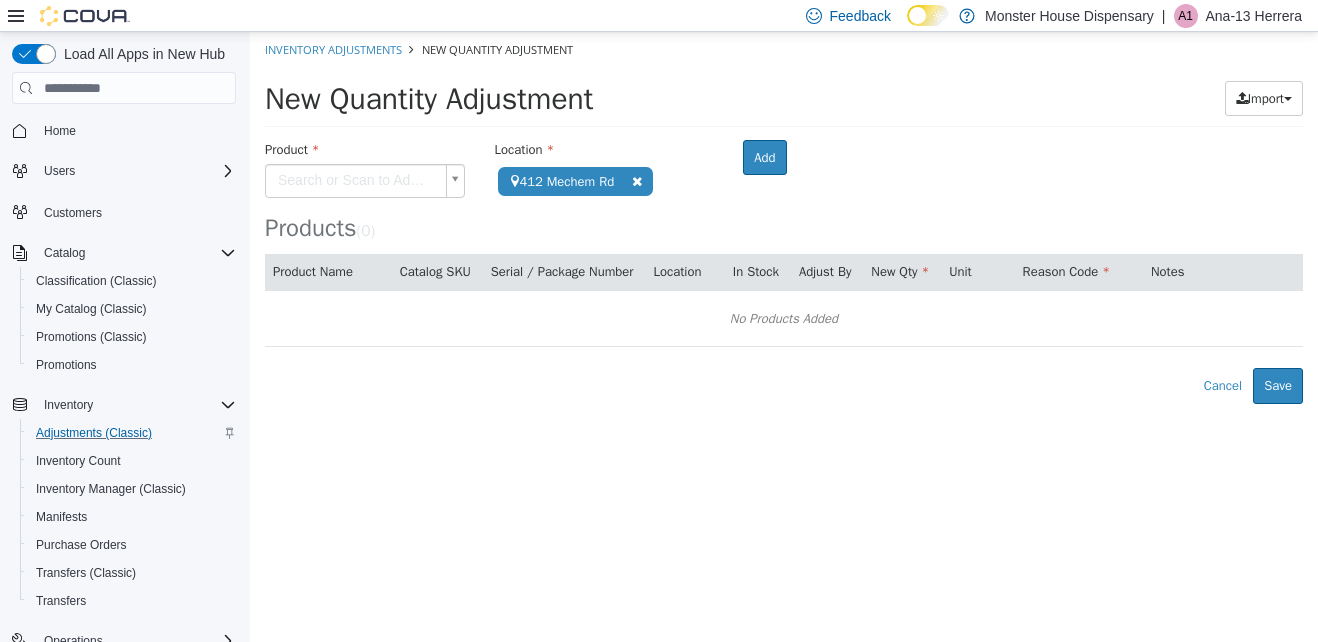 click on "**********" at bounding box center (784, 218) 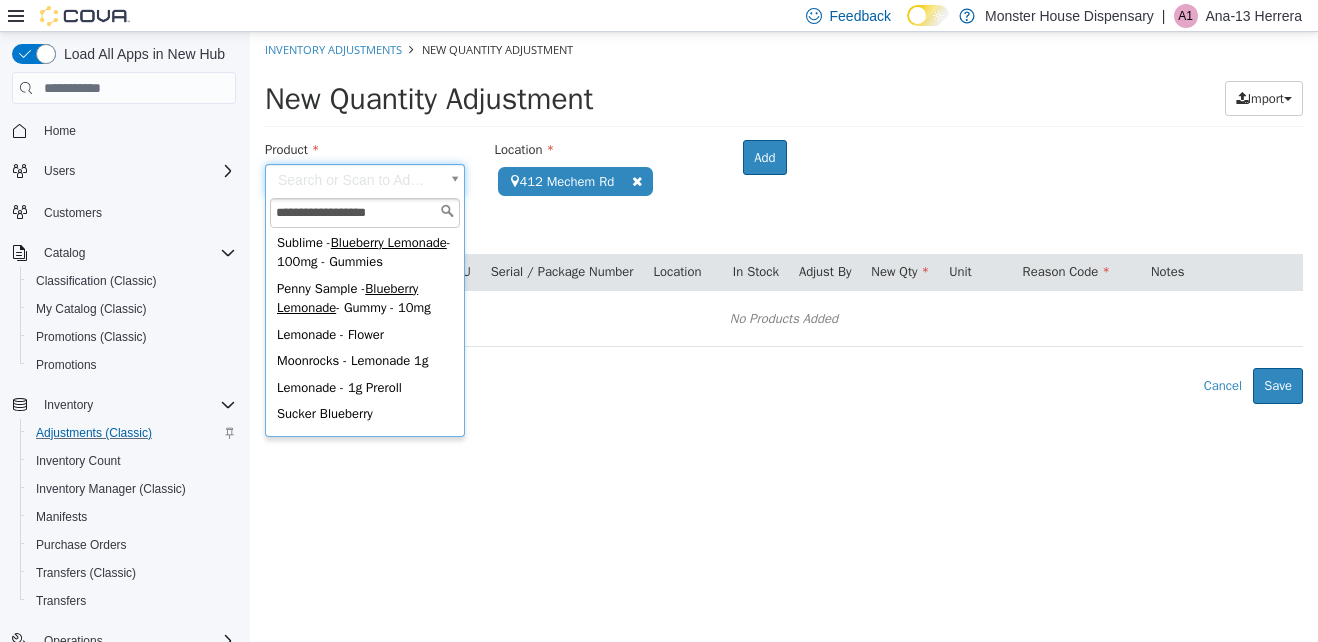 scroll, scrollTop: 0, scrollLeft: 0, axis: both 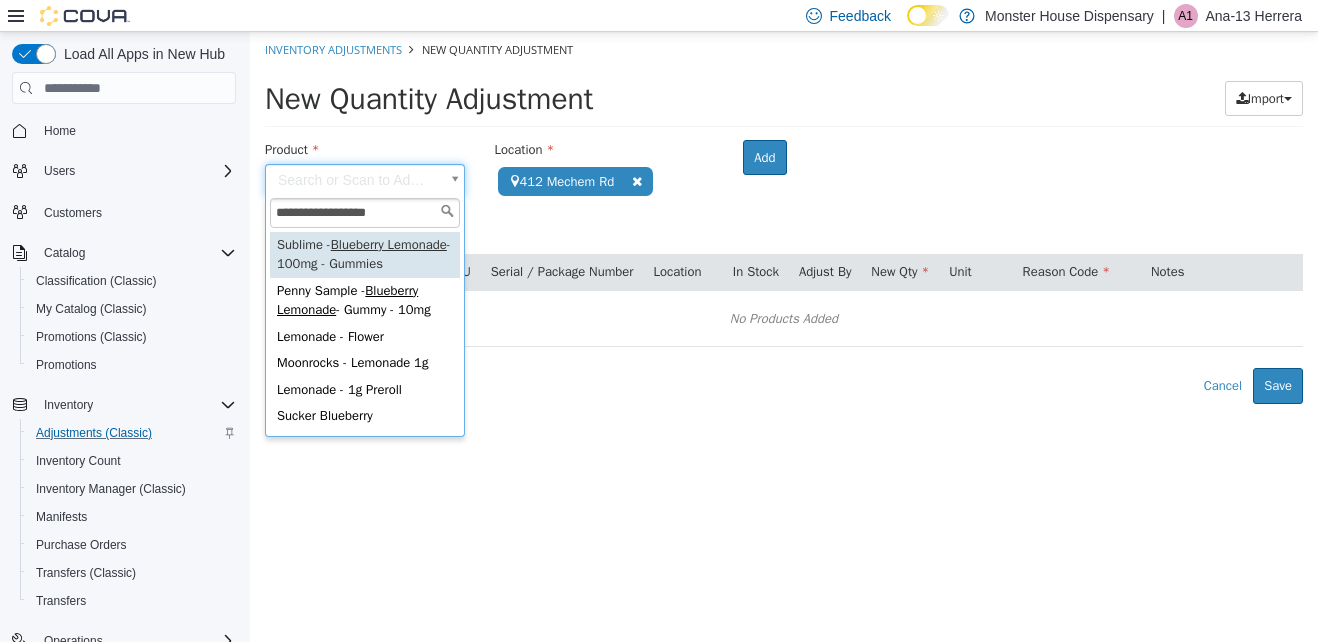 type on "**********" 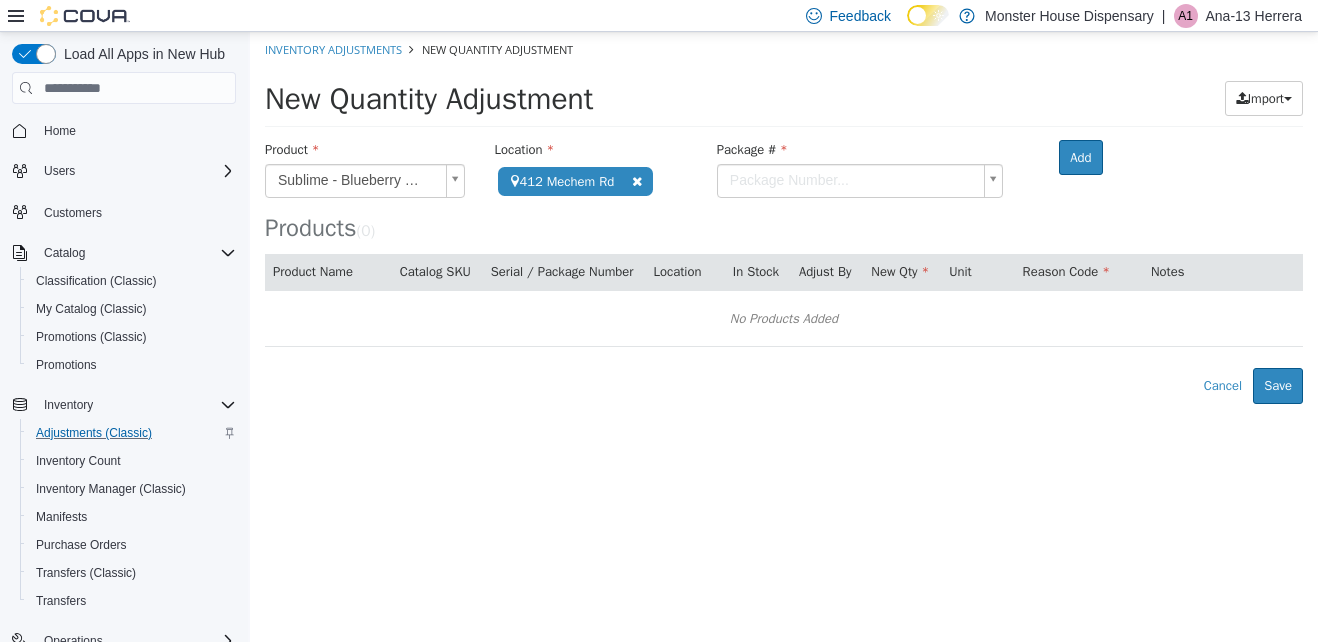 click on "**********" at bounding box center [784, 218] 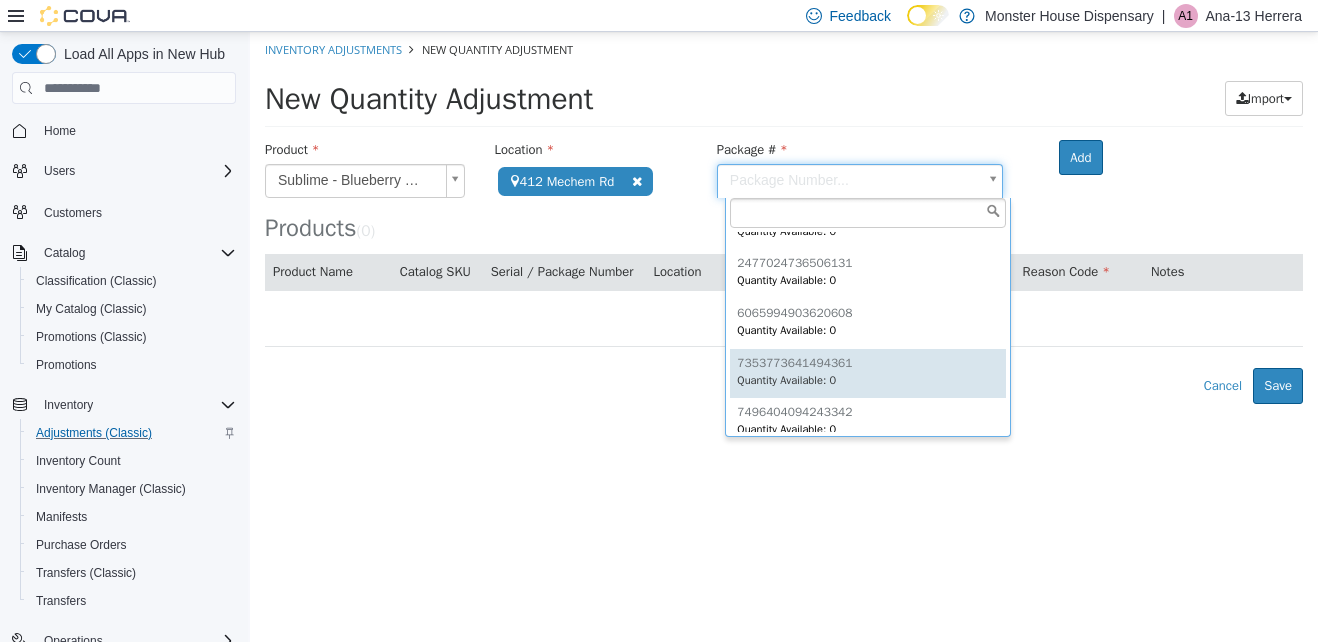 scroll, scrollTop: 0, scrollLeft: 0, axis: both 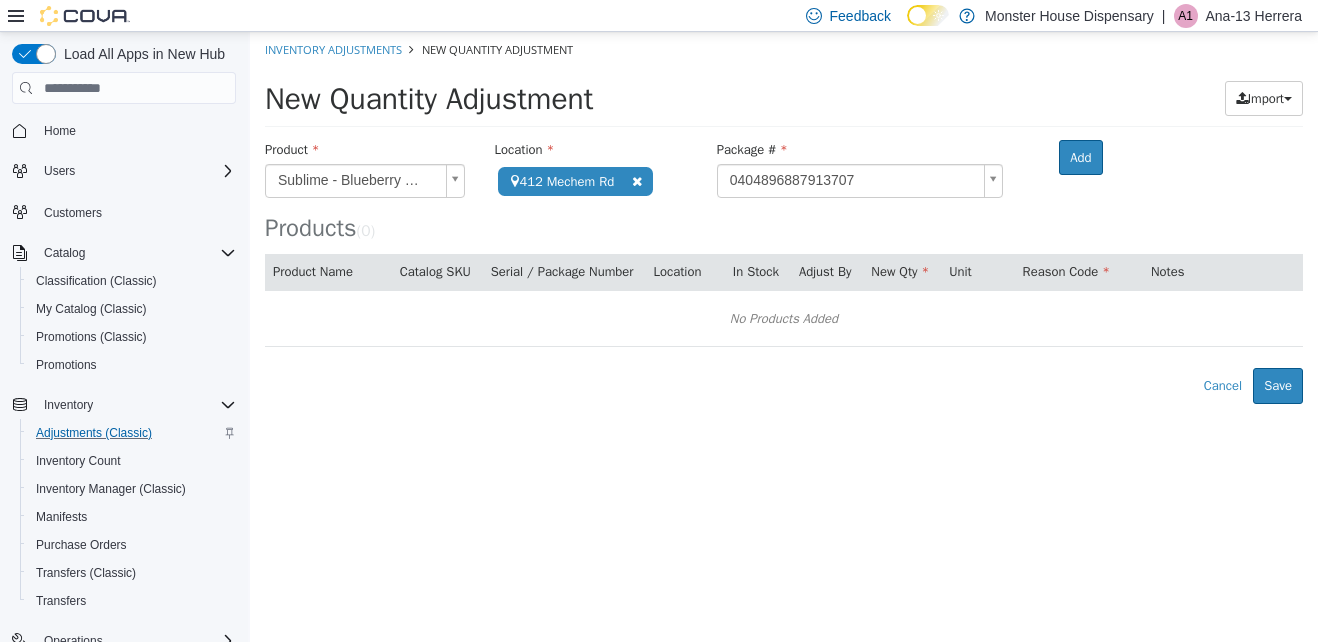 click on "**********" at bounding box center [784, 218] 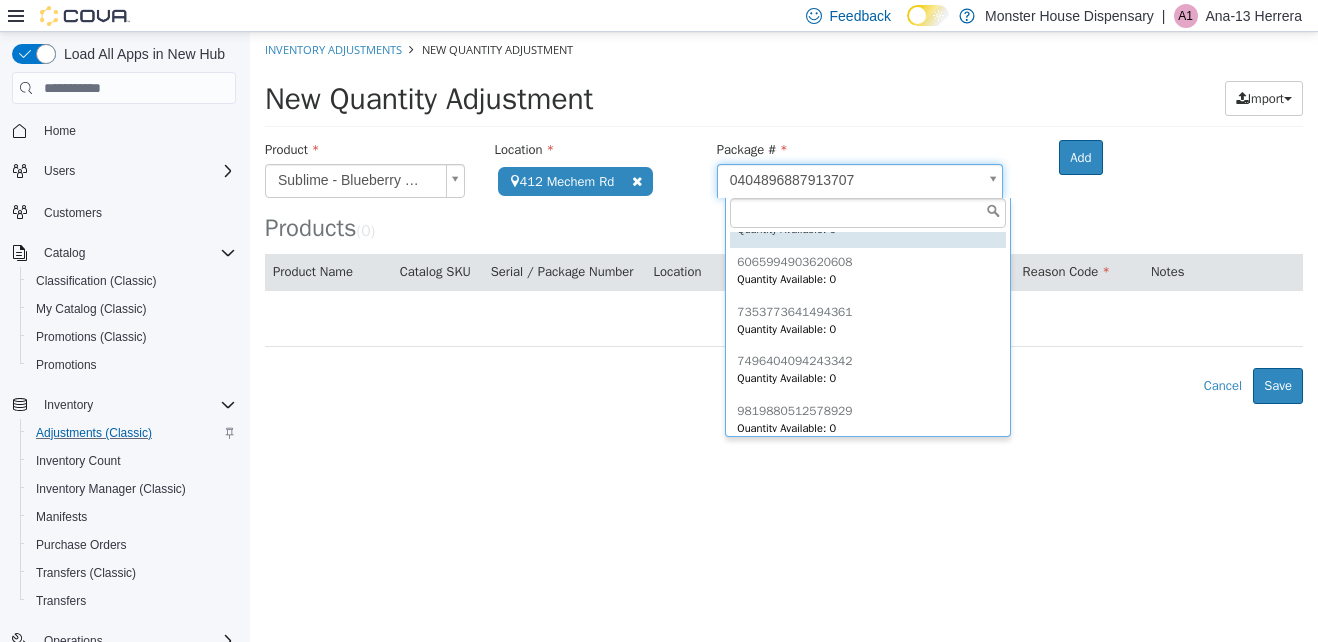 scroll, scrollTop: 98, scrollLeft: 0, axis: vertical 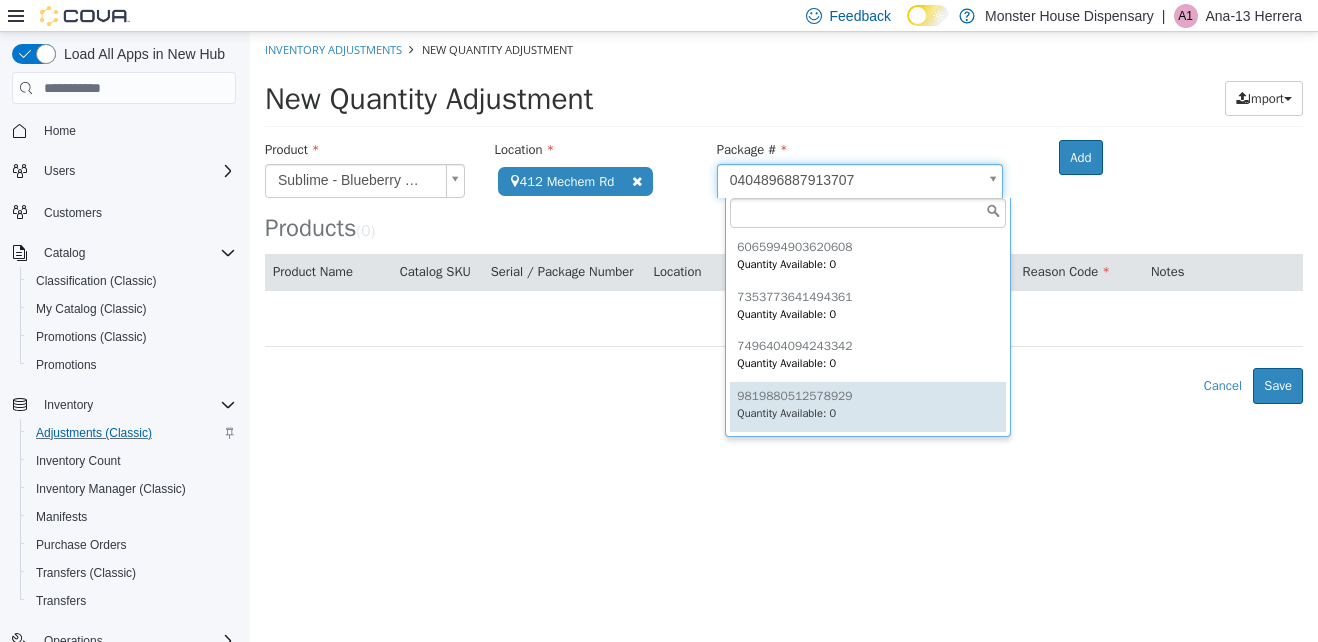 type on "**********" 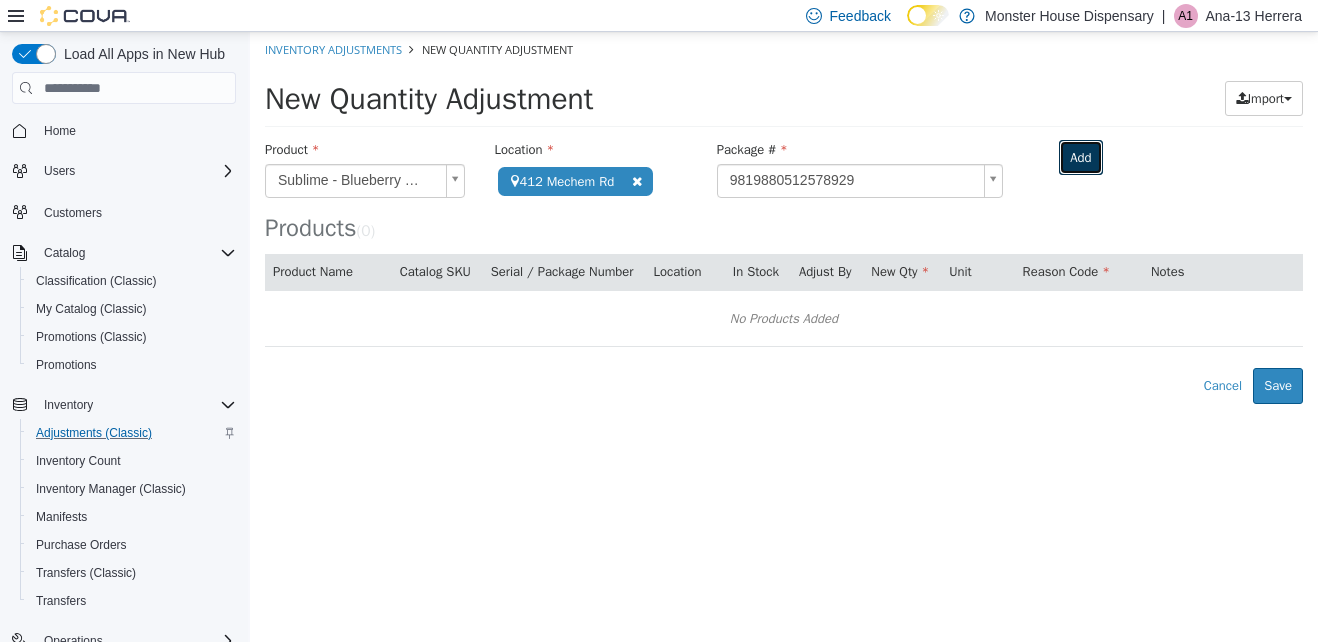 click on "Add" at bounding box center [1080, 158] 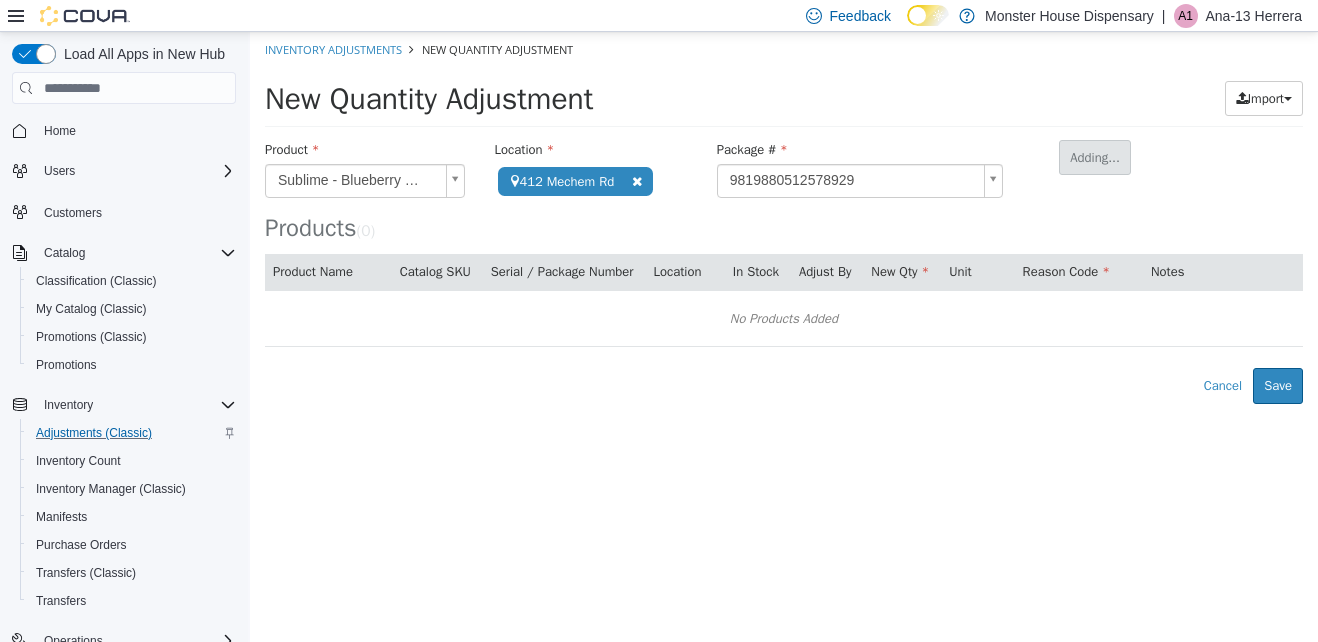 type 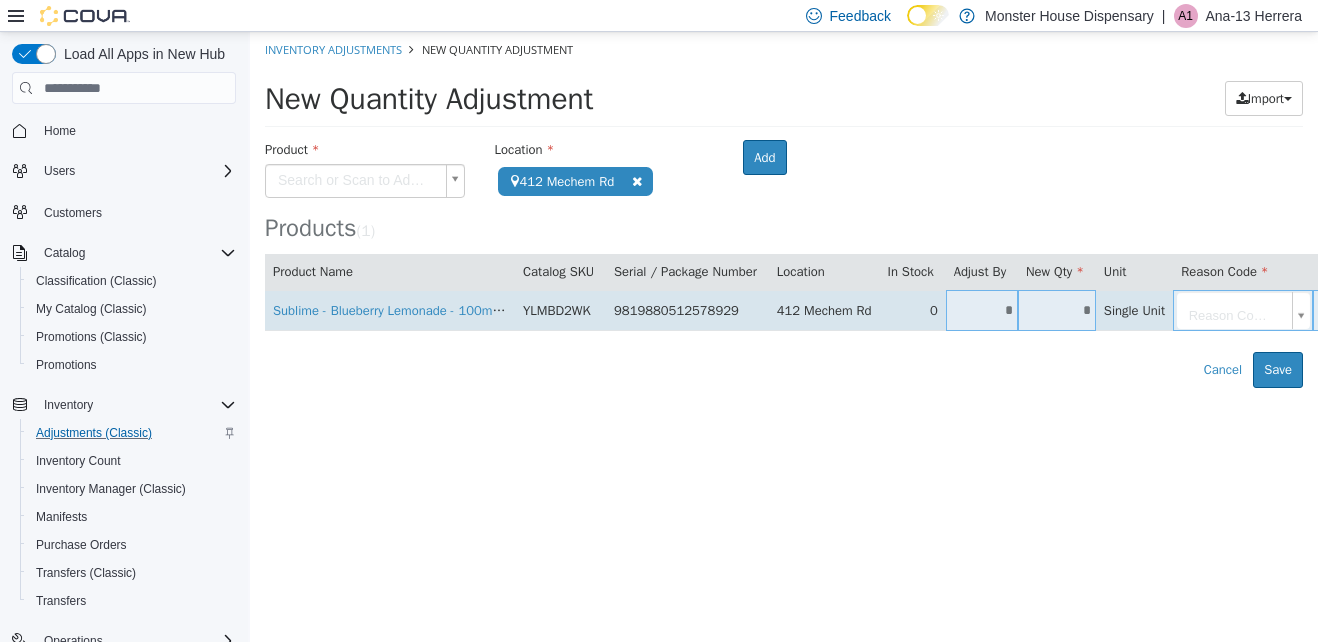 click on "*" at bounding box center [1057, 310] 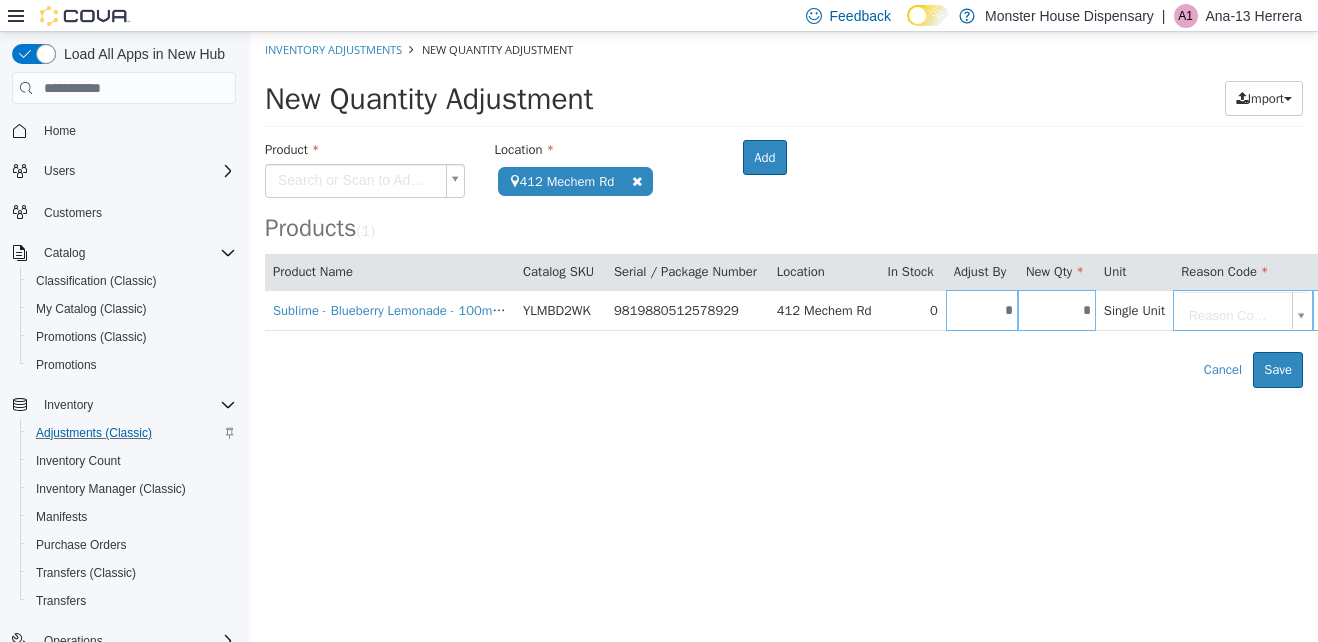 type on "*" 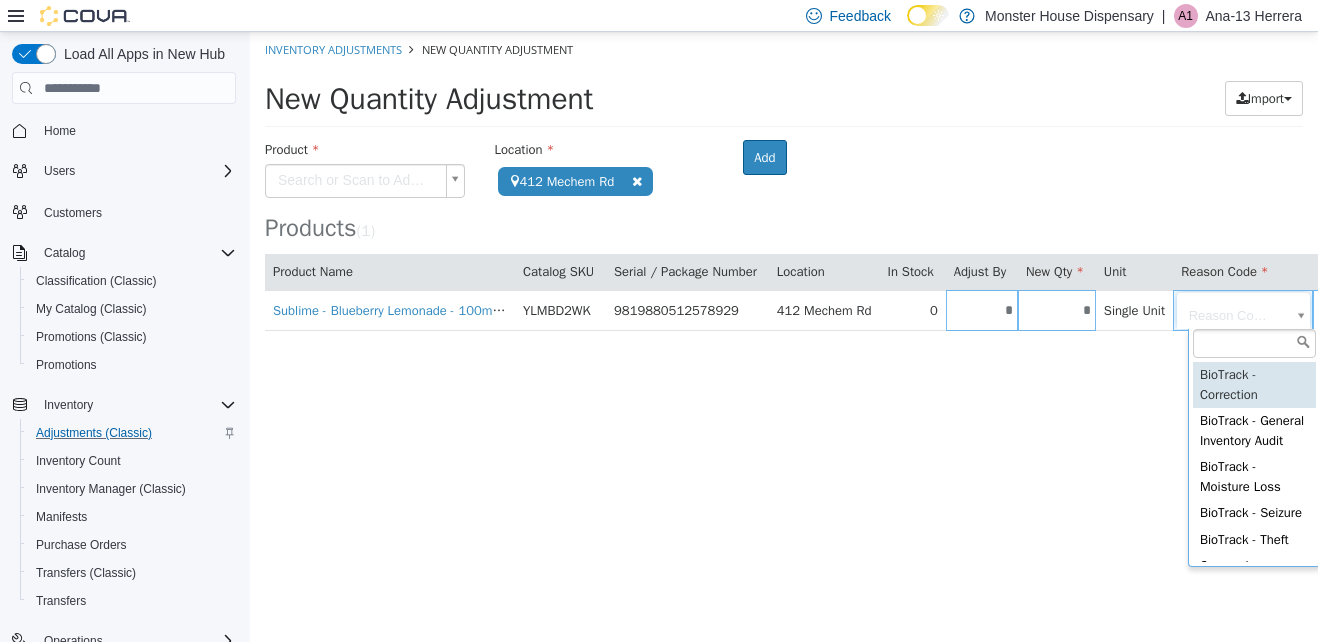 click on "**********" at bounding box center [784, 210] 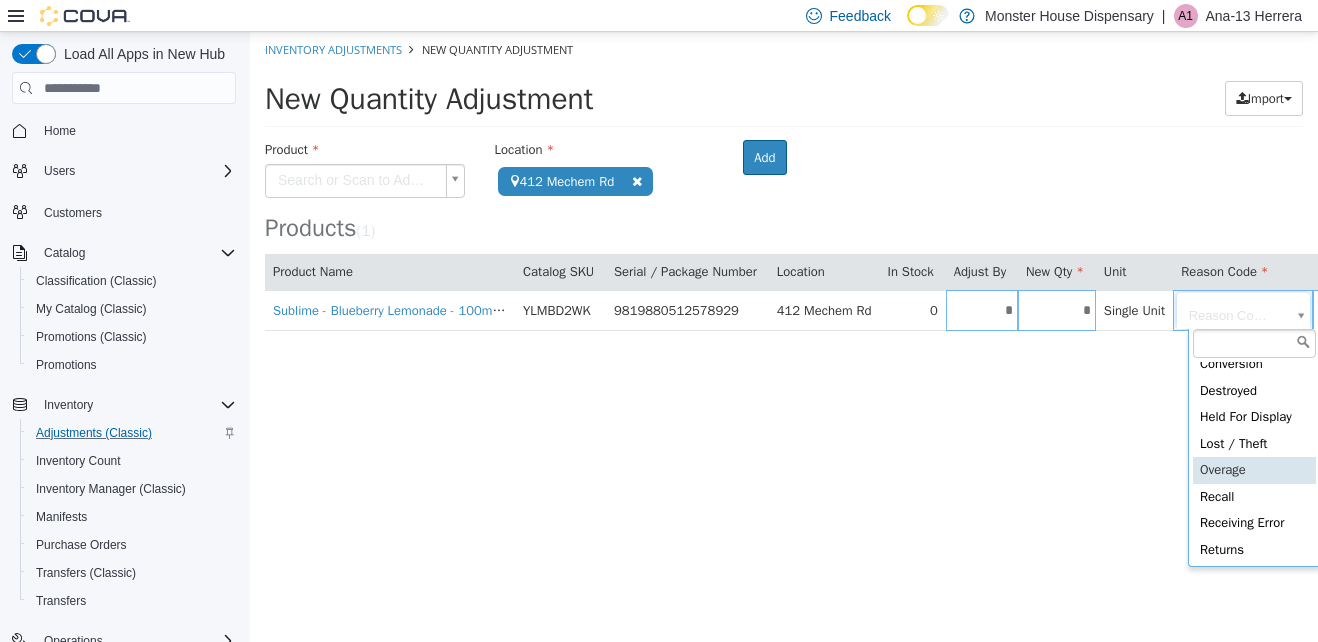 scroll, scrollTop: 300, scrollLeft: 0, axis: vertical 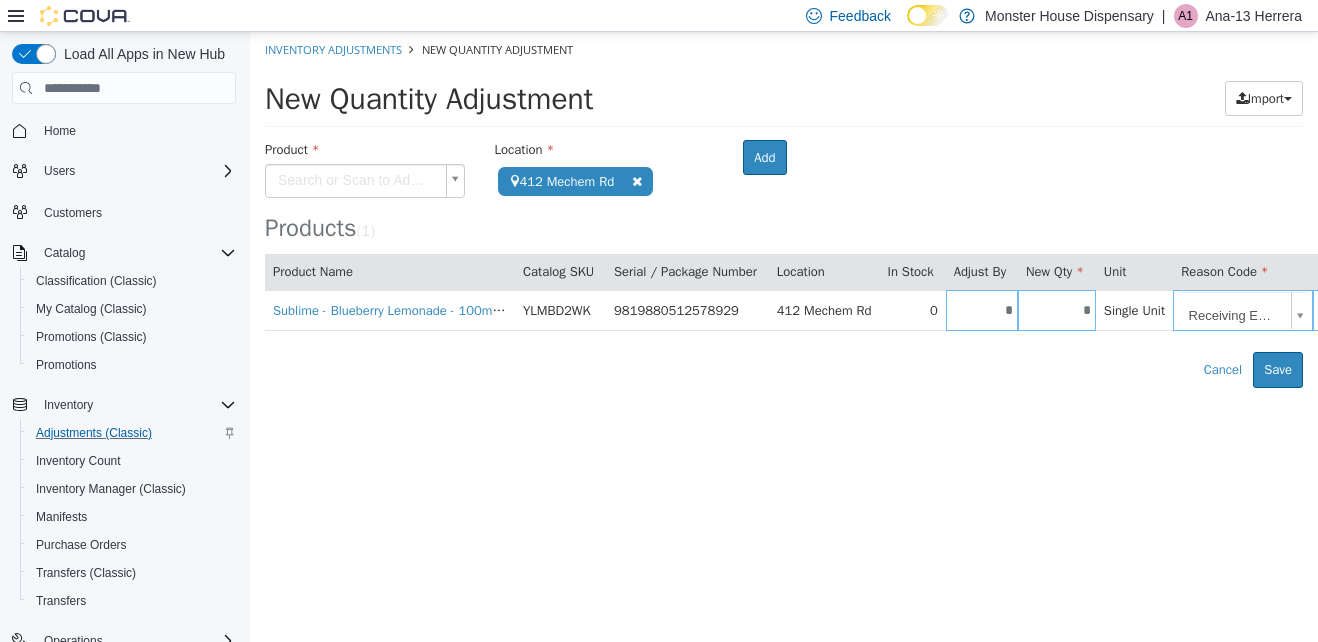 type on "**********" 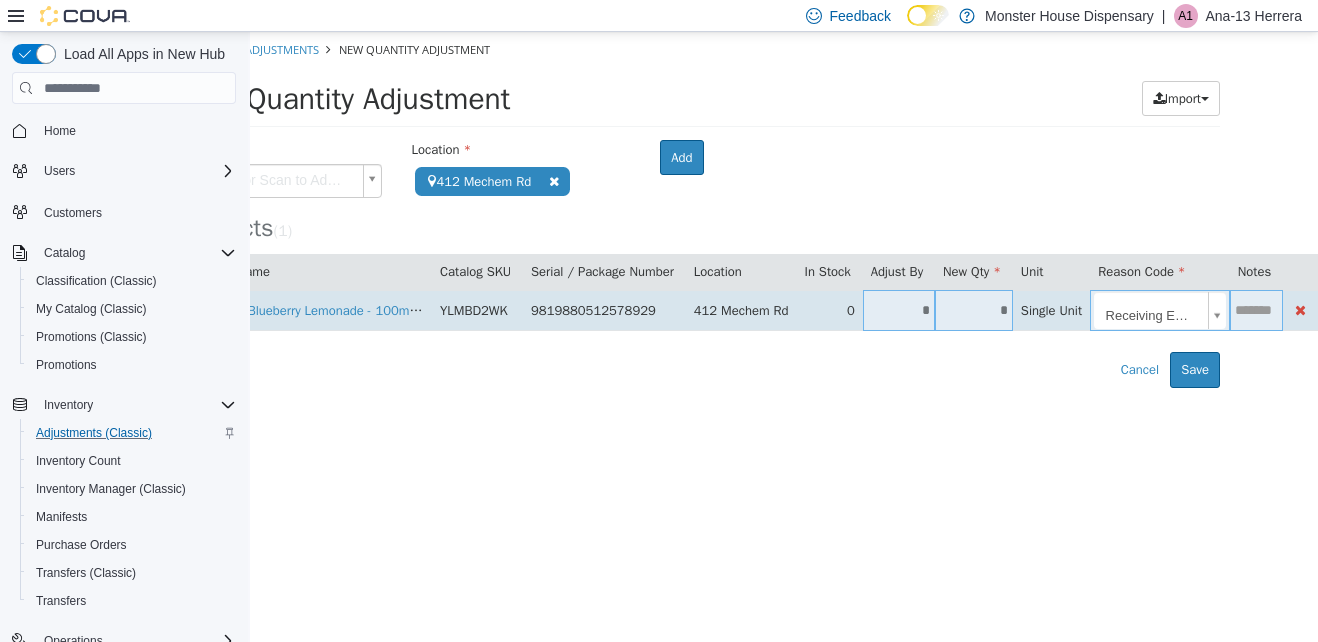 click at bounding box center [1256, 310] 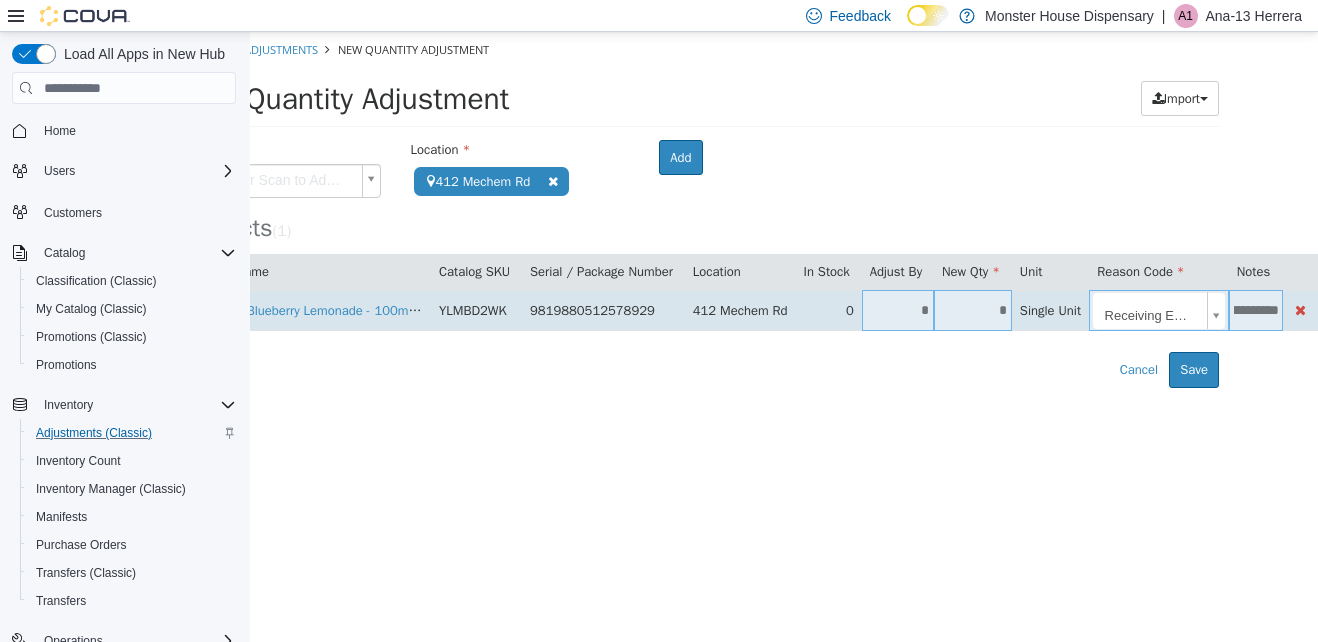 scroll, scrollTop: 0, scrollLeft: 74, axis: horizontal 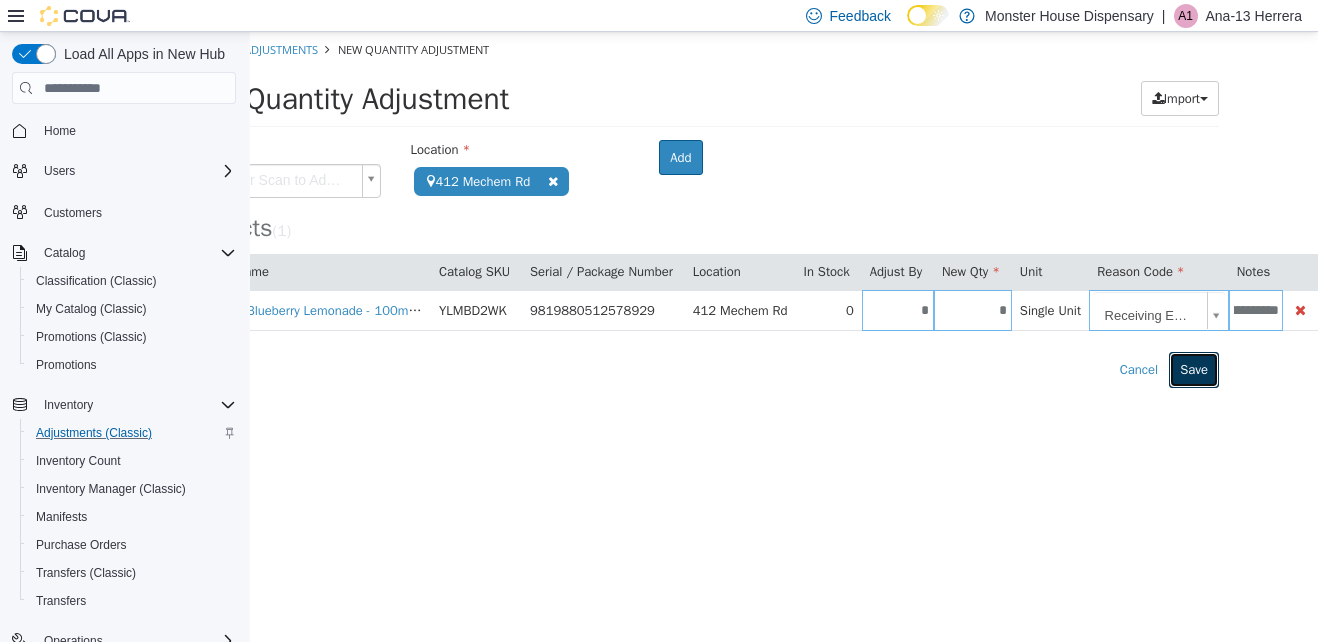 click on "Save" at bounding box center (1194, 370) 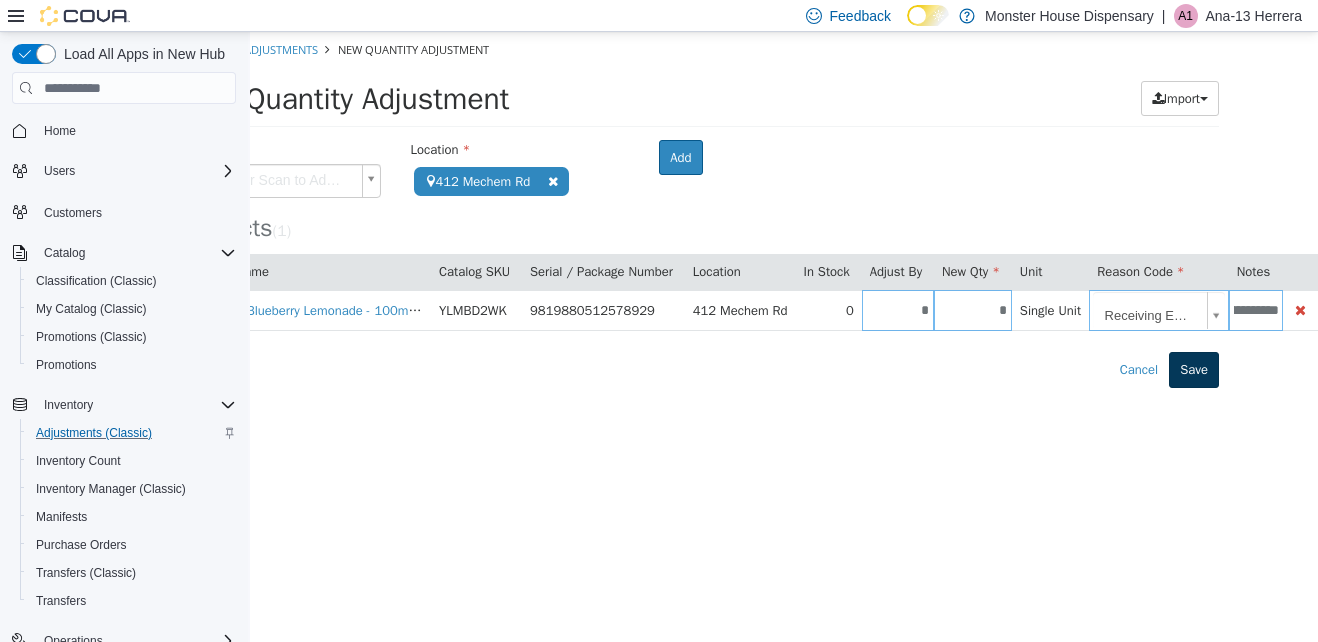 scroll, scrollTop: 0, scrollLeft: 0, axis: both 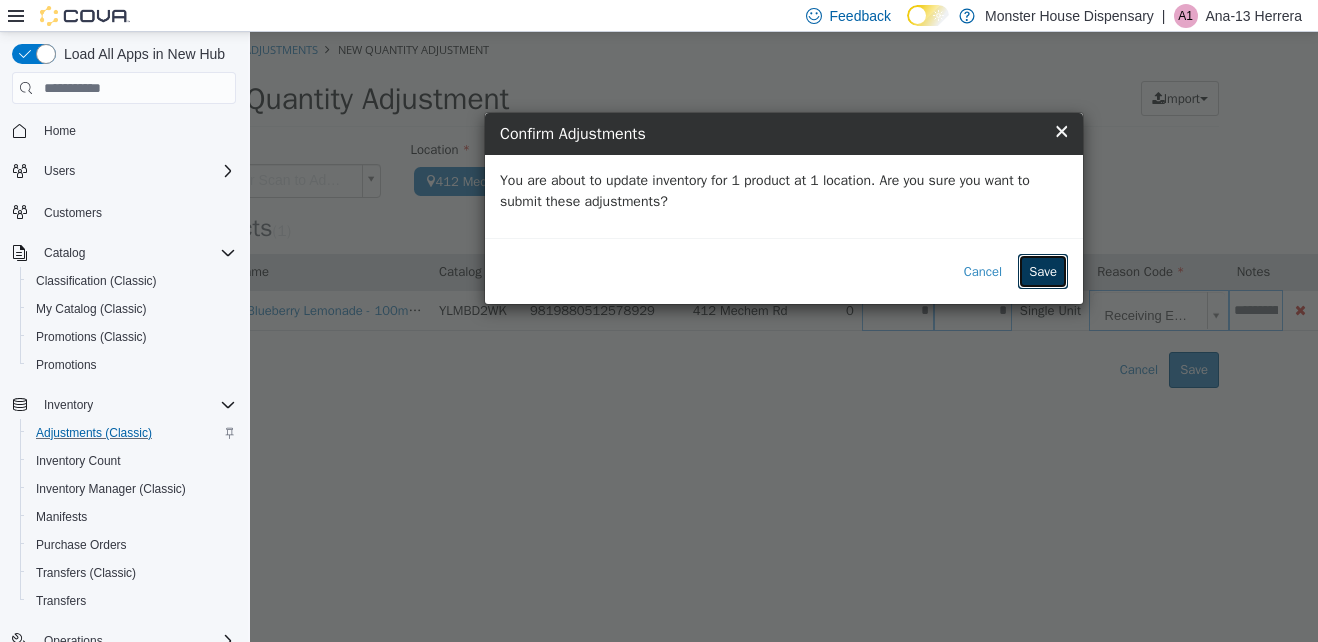 click on "Save" at bounding box center [1043, 272] 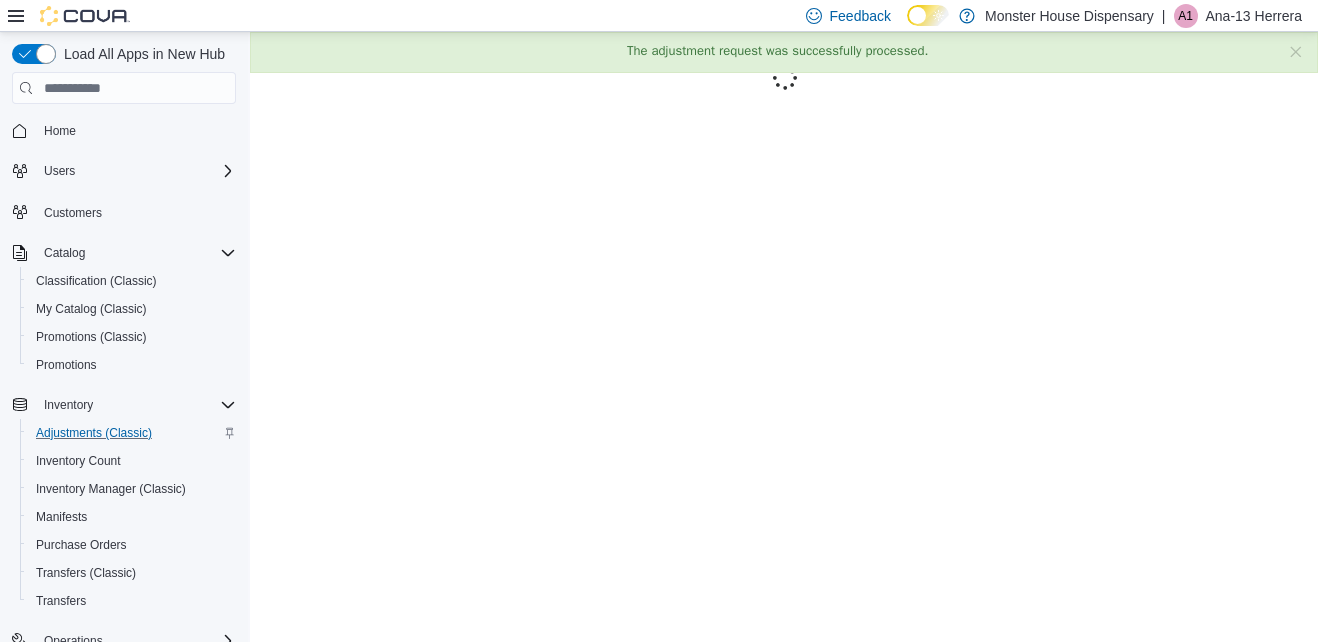 scroll, scrollTop: 0, scrollLeft: 0, axis: both 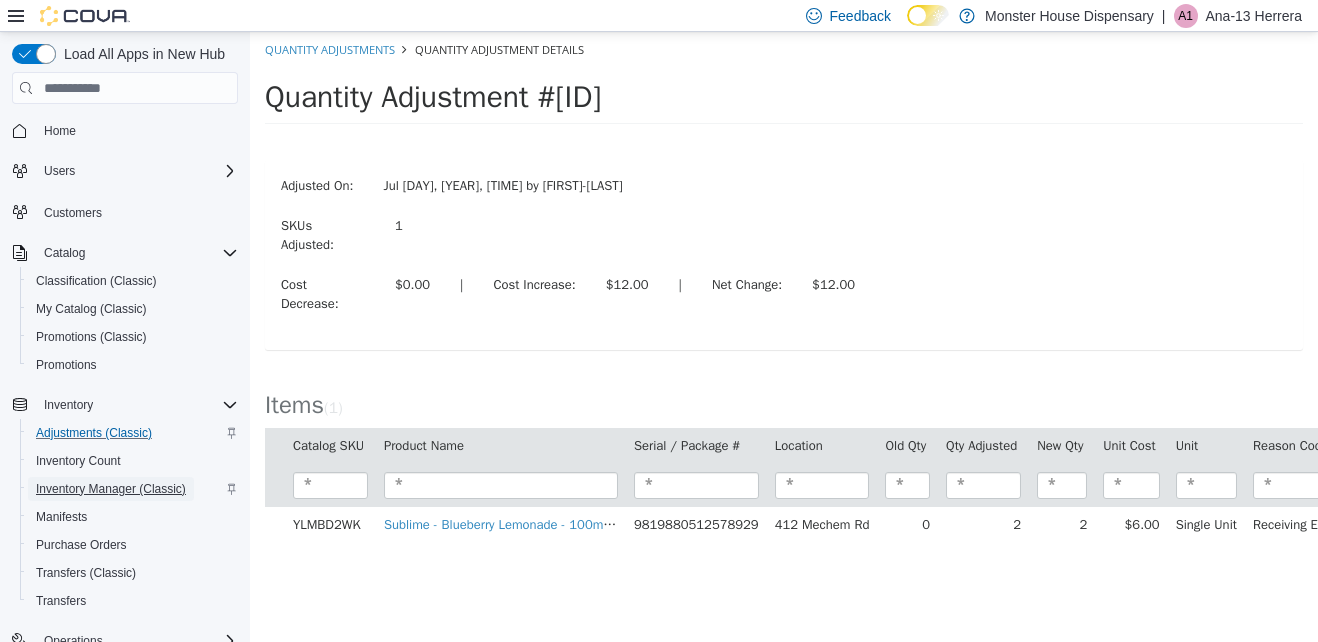 click on "Inventory Manager (Classic)" at bounding box center (111, 489) 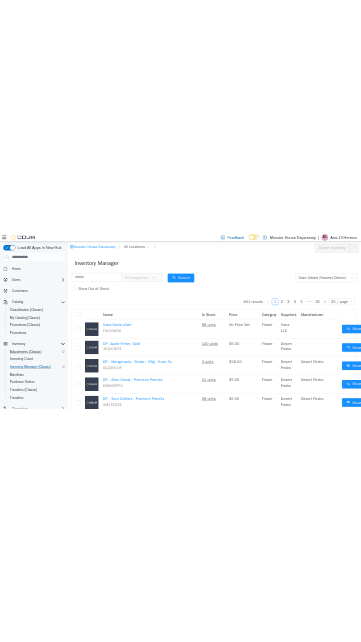 scroll, scrollTop: 0, scrollLeft: 0, axis: both 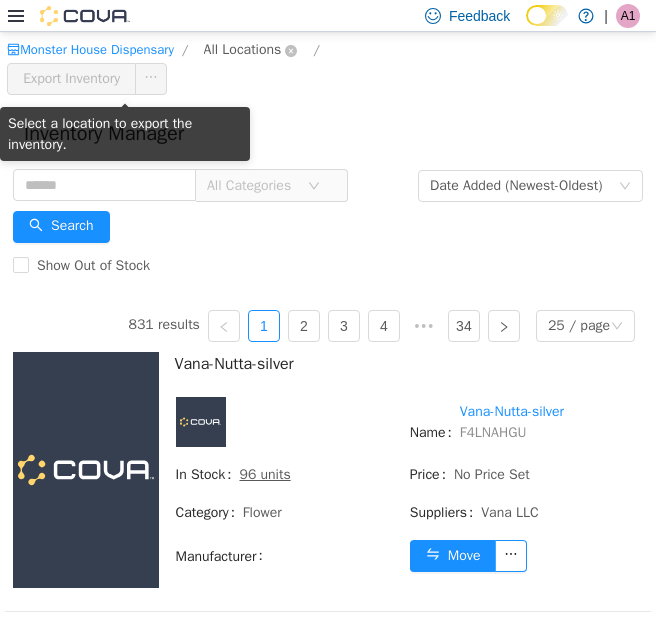 click on "All Locations" at bounding box center [243, 50] 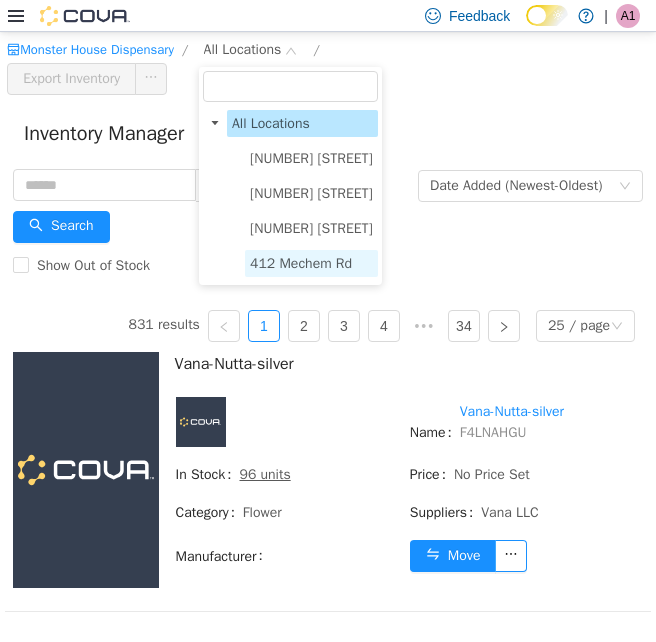 click on "412 Mechem Rd" at bounding box center (301, 263) 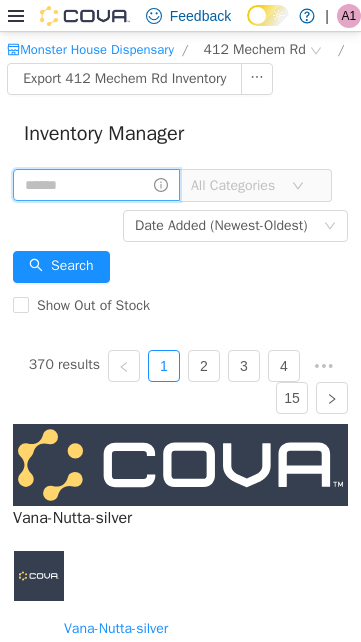 click at bounding box center (96, 185) 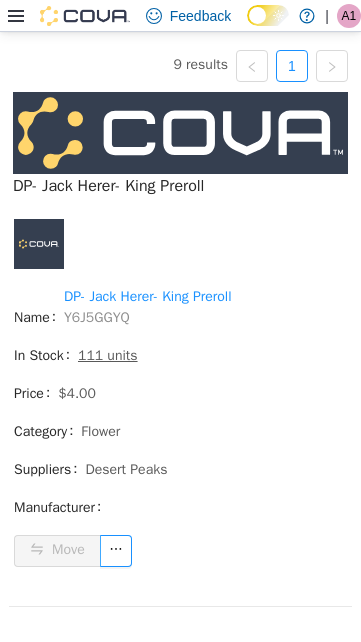 scroll, scrollTop: 164, scrollLeft: 0, axis: vertical 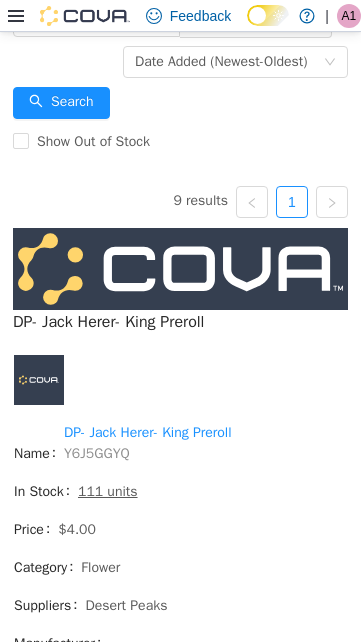 click on "Name DP- Jack Herer- King Preroll Y6J5GGYQ" at bounding box center [180, 450] 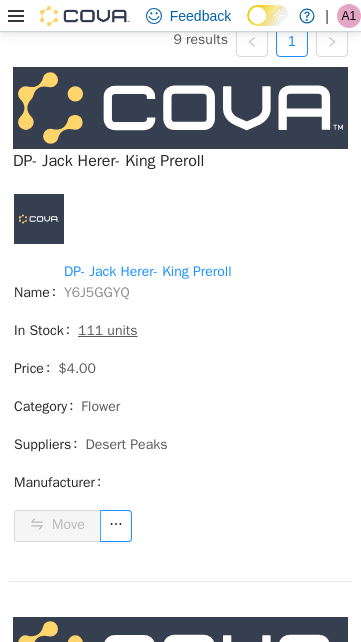 scroll, scrollTop: 331, scrollLeft: 0, axis: vertical 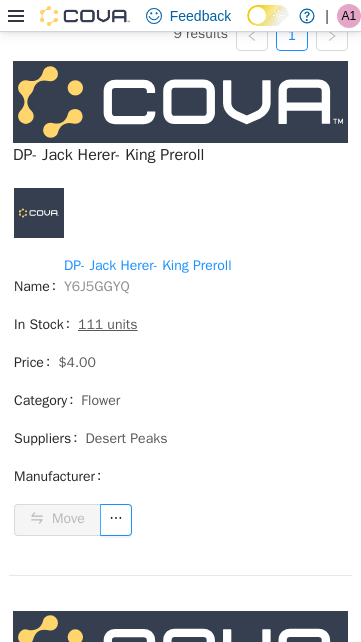 click on "Y6J5GGYQ" at bounding box center [97, 286] 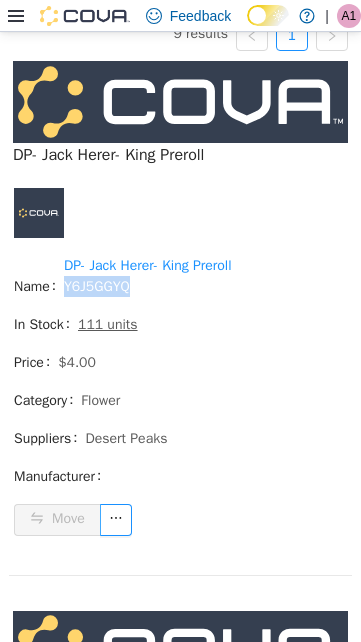 click on "Y6J5GGYQ" at bounding box center [97, 286] 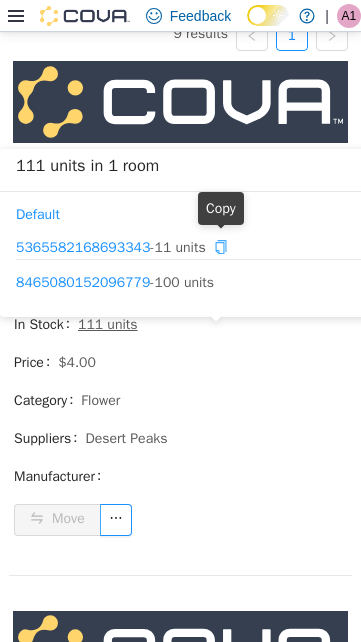 click 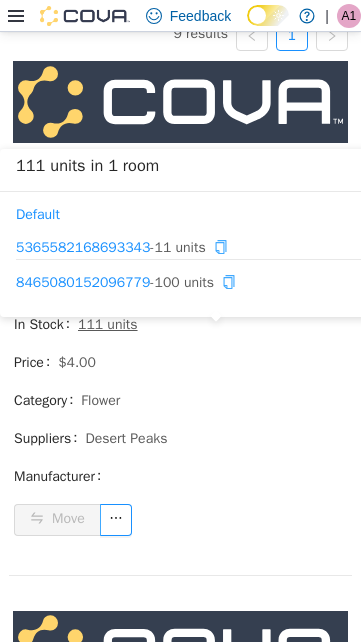 drag, startPoint x: 237, startPoint y: 279, endPoint x: 226, endPoint y: 279, distance: 11 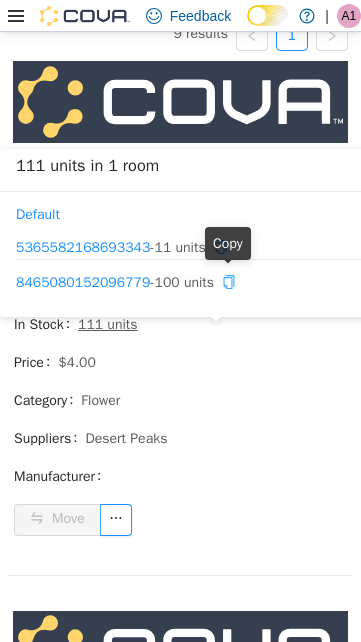 click 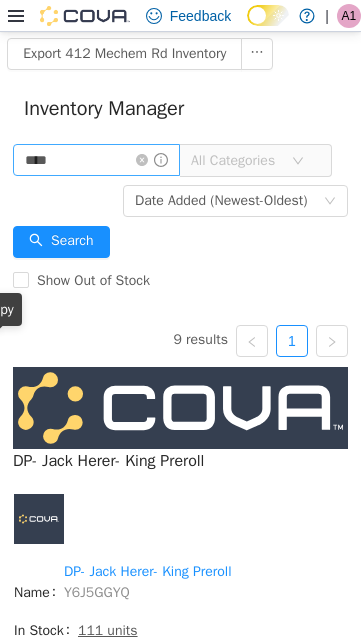 scroll, scrollTop: 0, scrollLeft: 0, axis: both 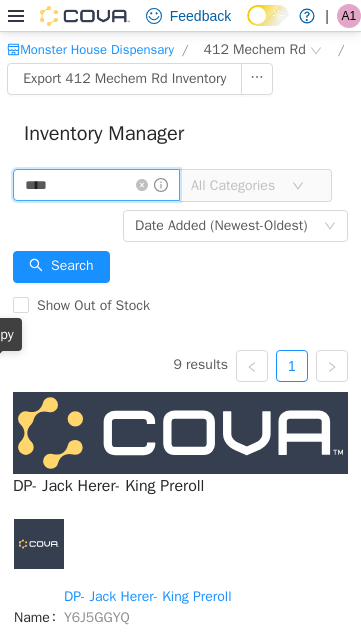 drag, startPoint x: 96, startPoint y: 204, endPoint x: -92, endPoint y: 207, distance: 188.02394 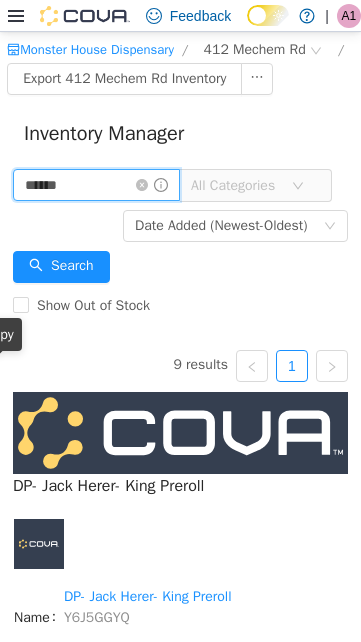 type on "******" 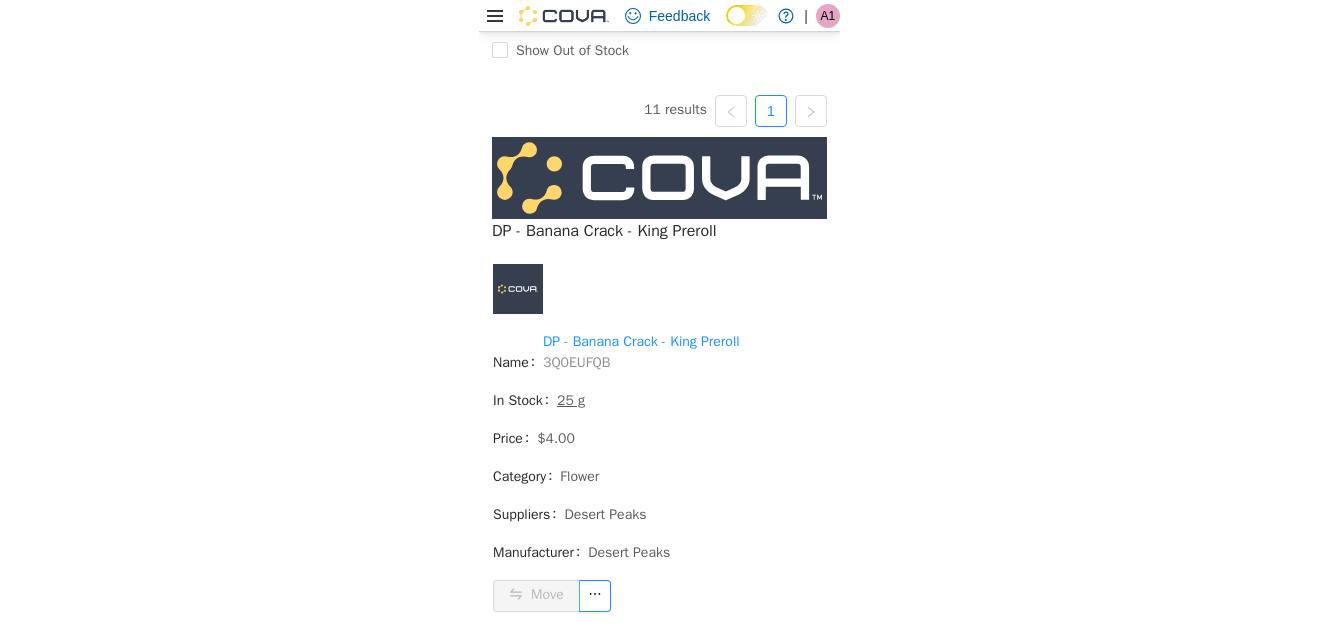 scroll, scrollTop: 267, scrollLeft: 0, axis: vertical 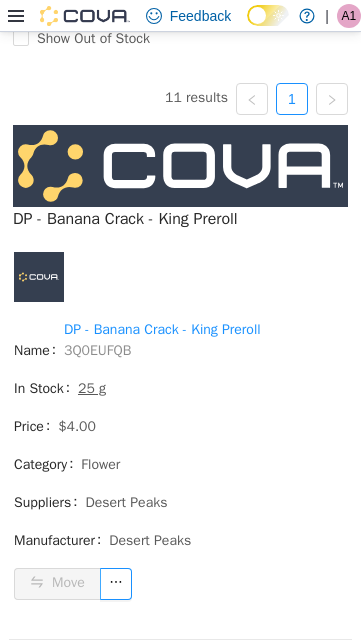 click on "3Q0EUFQB" at bounding box center [97, 350] 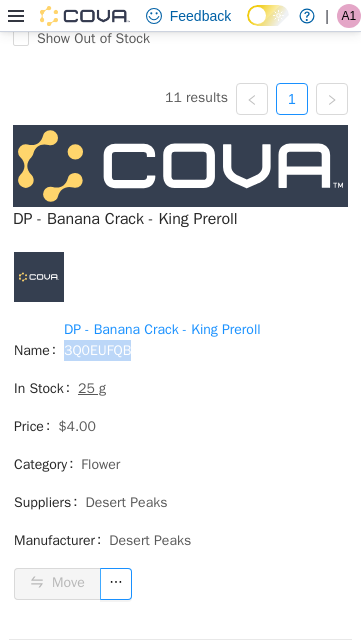 click on "3Q0EUFQB" at bounding box center (97, 350) 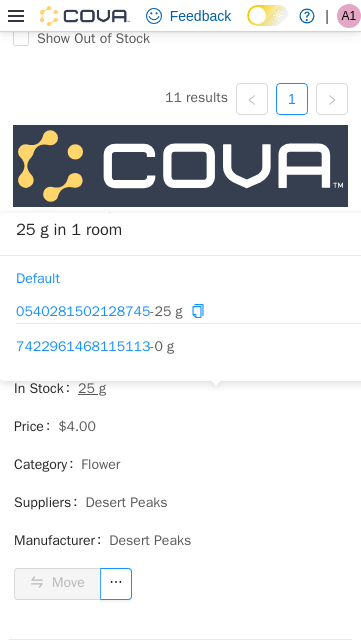click on "0540281502128745   -   25 g" at bounding box center [216, 311] 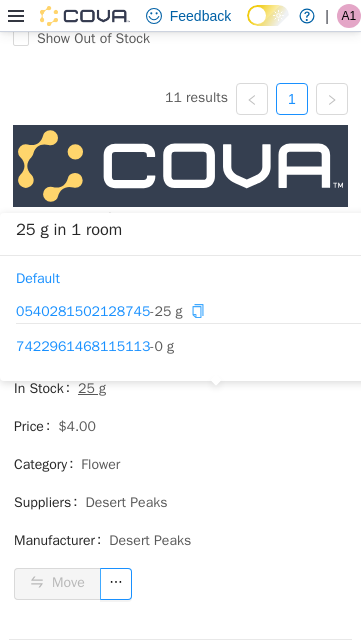 click 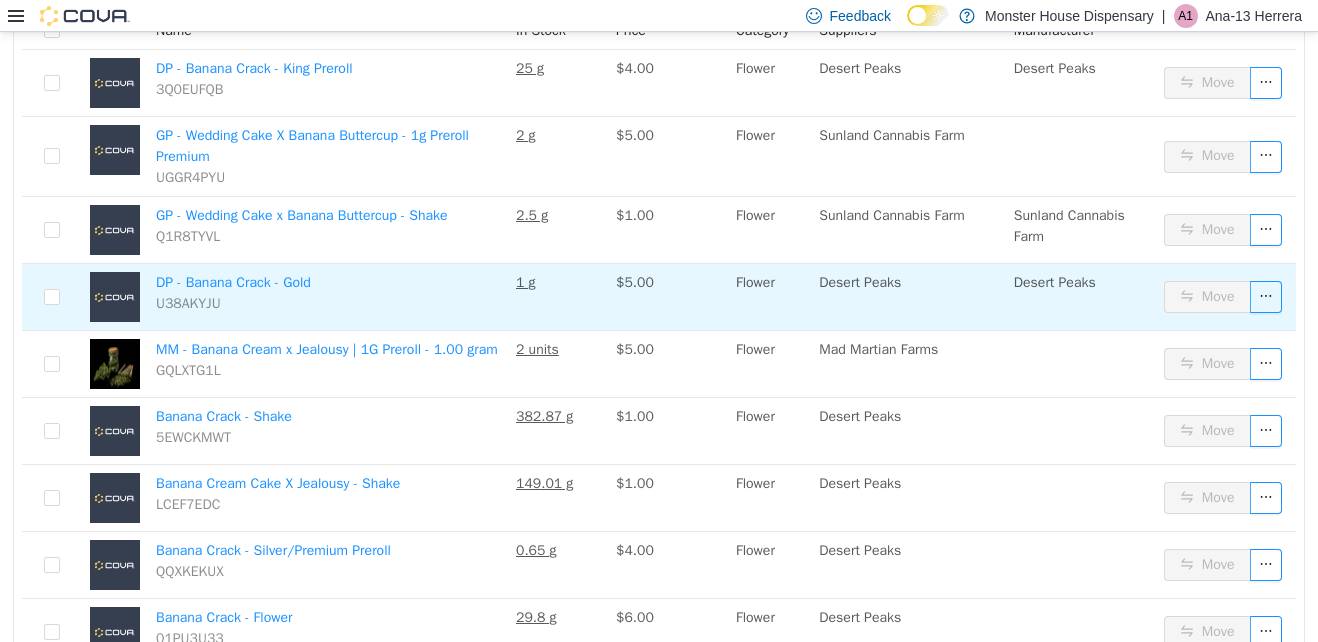 scroll, scrollTop: 243, scrollLeft: 0, axis: vertical 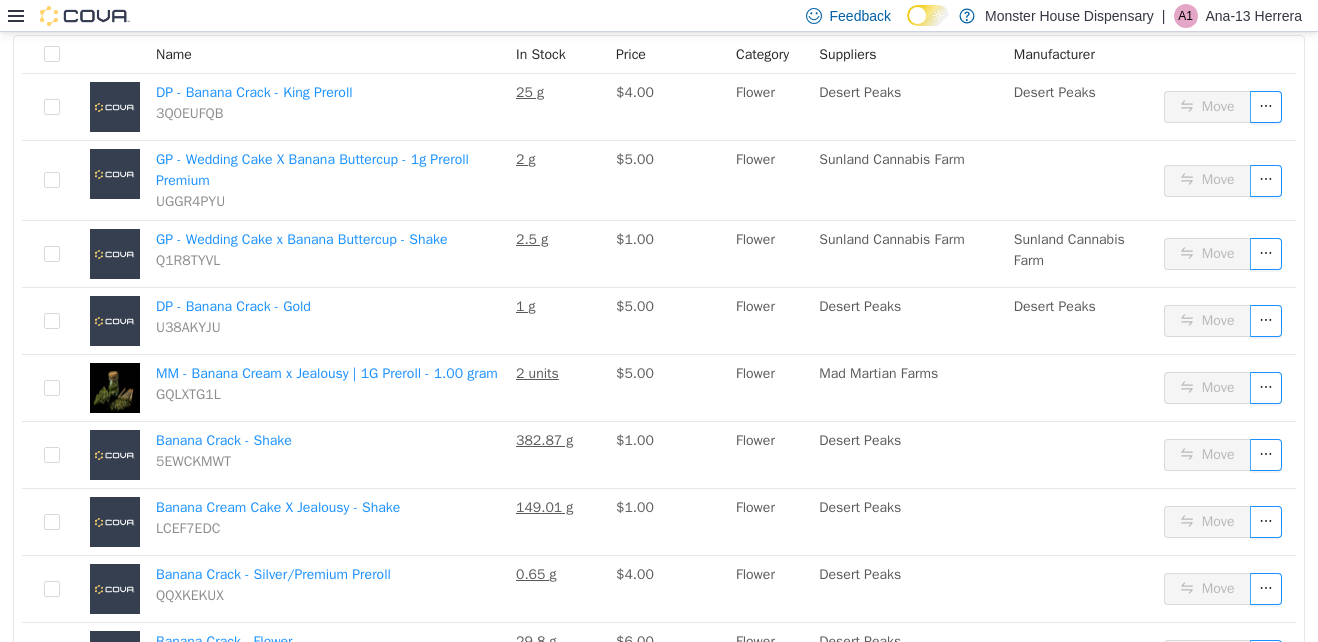 click 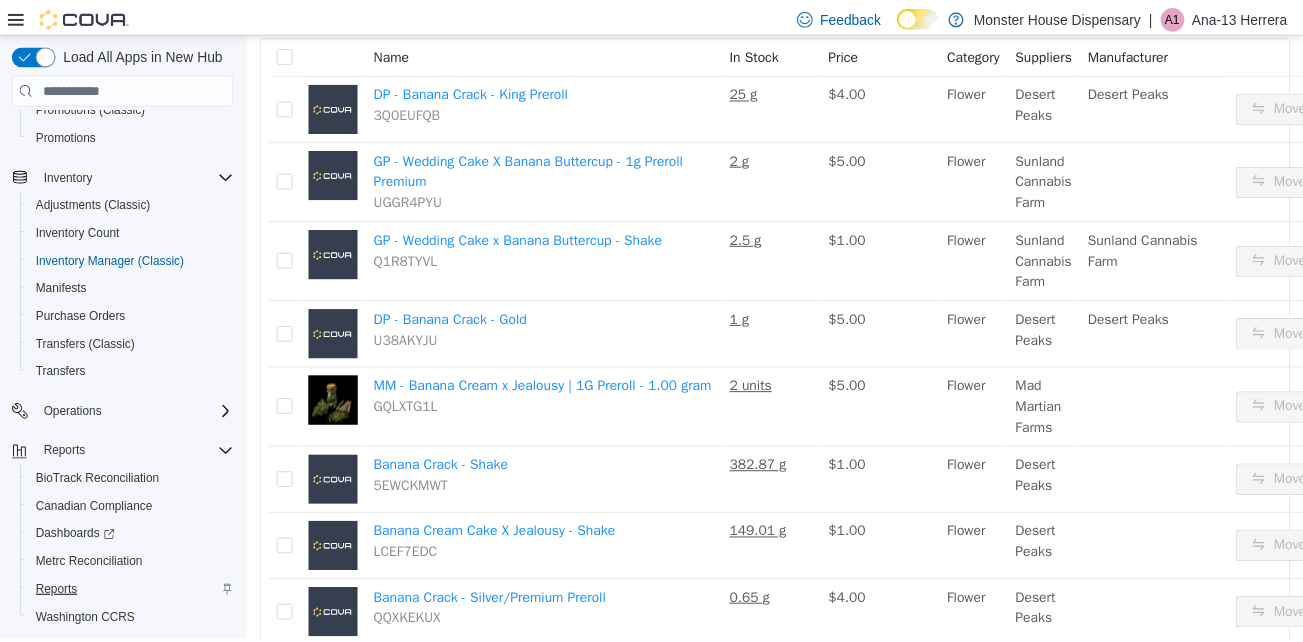 scroll, scrollTop: 233, scrollLeft: 0, axis: vertical 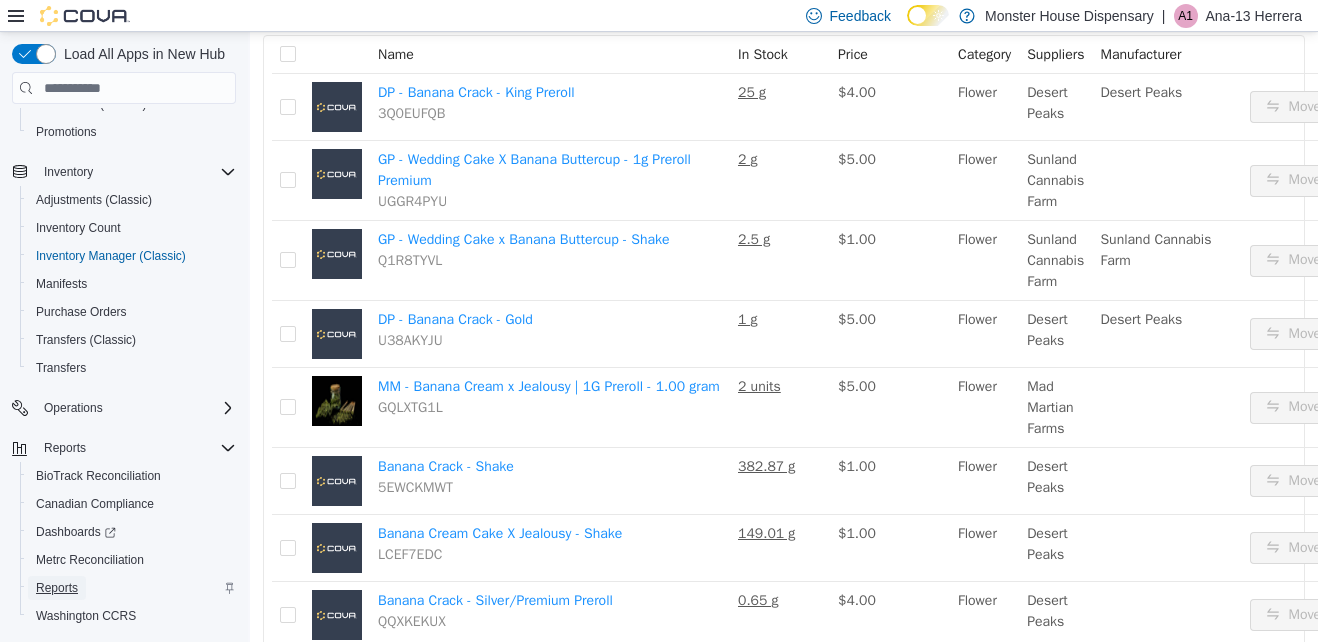click on "Reports" at bounding box center (57, 588) 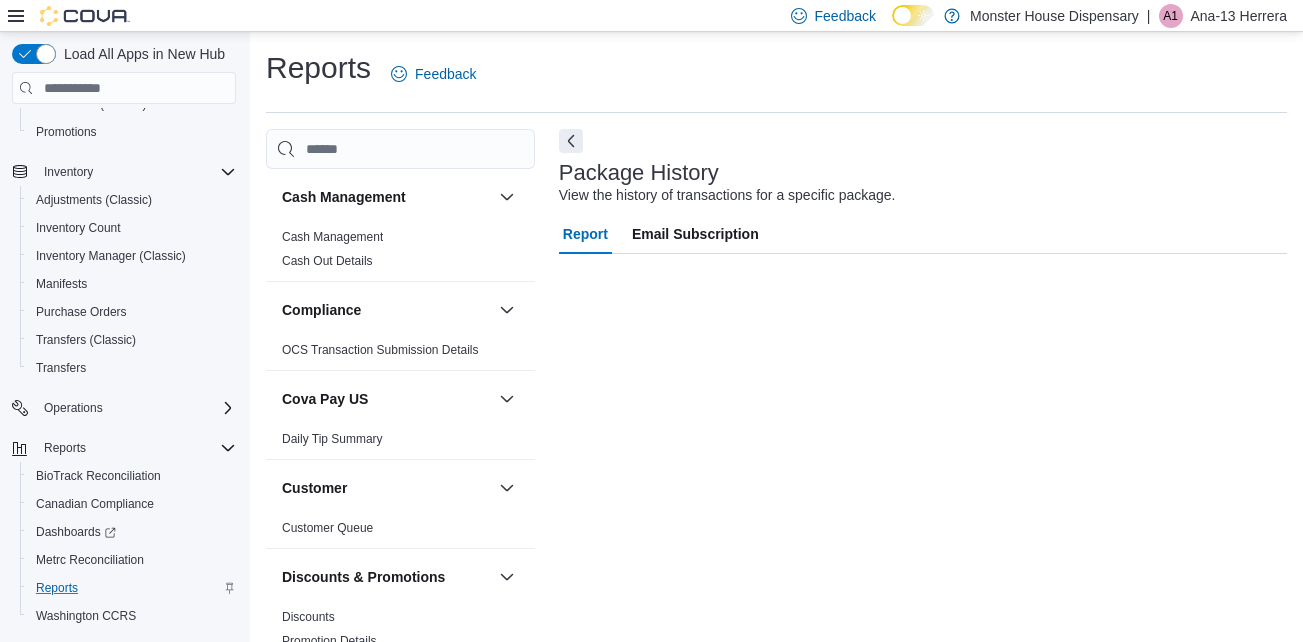 scroll, scrollTop: 22, scrollLeft: 0, axis: vertical 